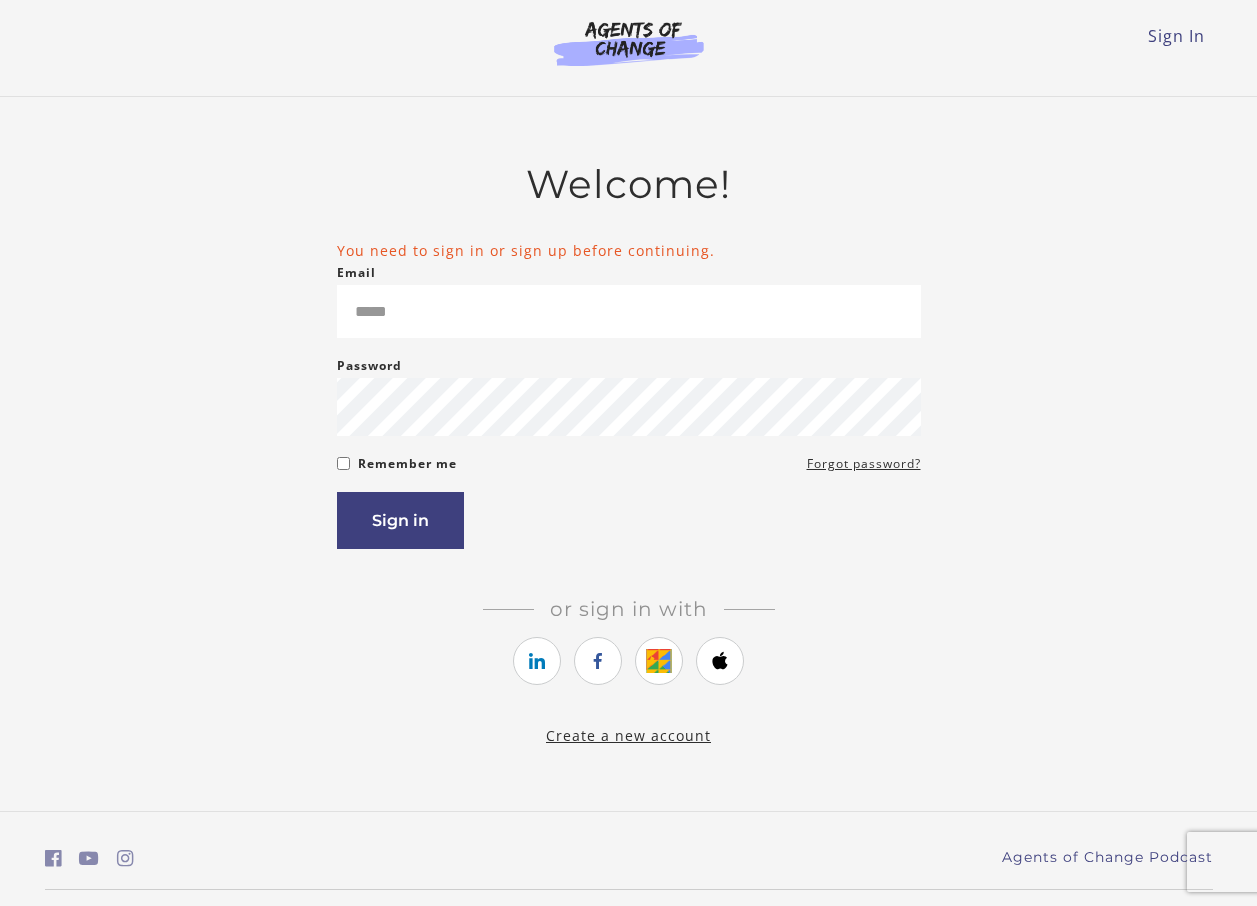 scroll, scrollTop: 0, scrollLeft: 0, axis: both 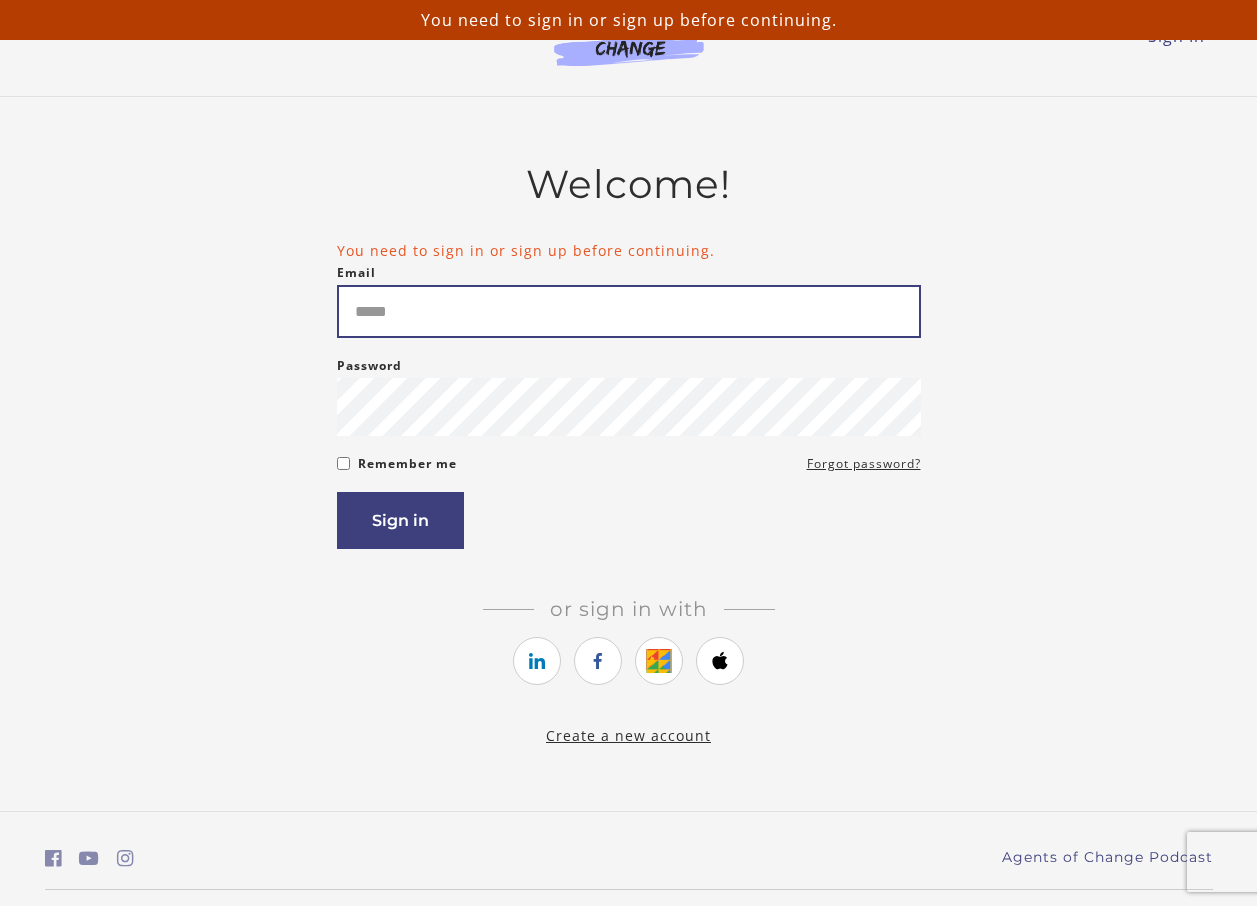 click on "Email" at bounding box center (629, 311) 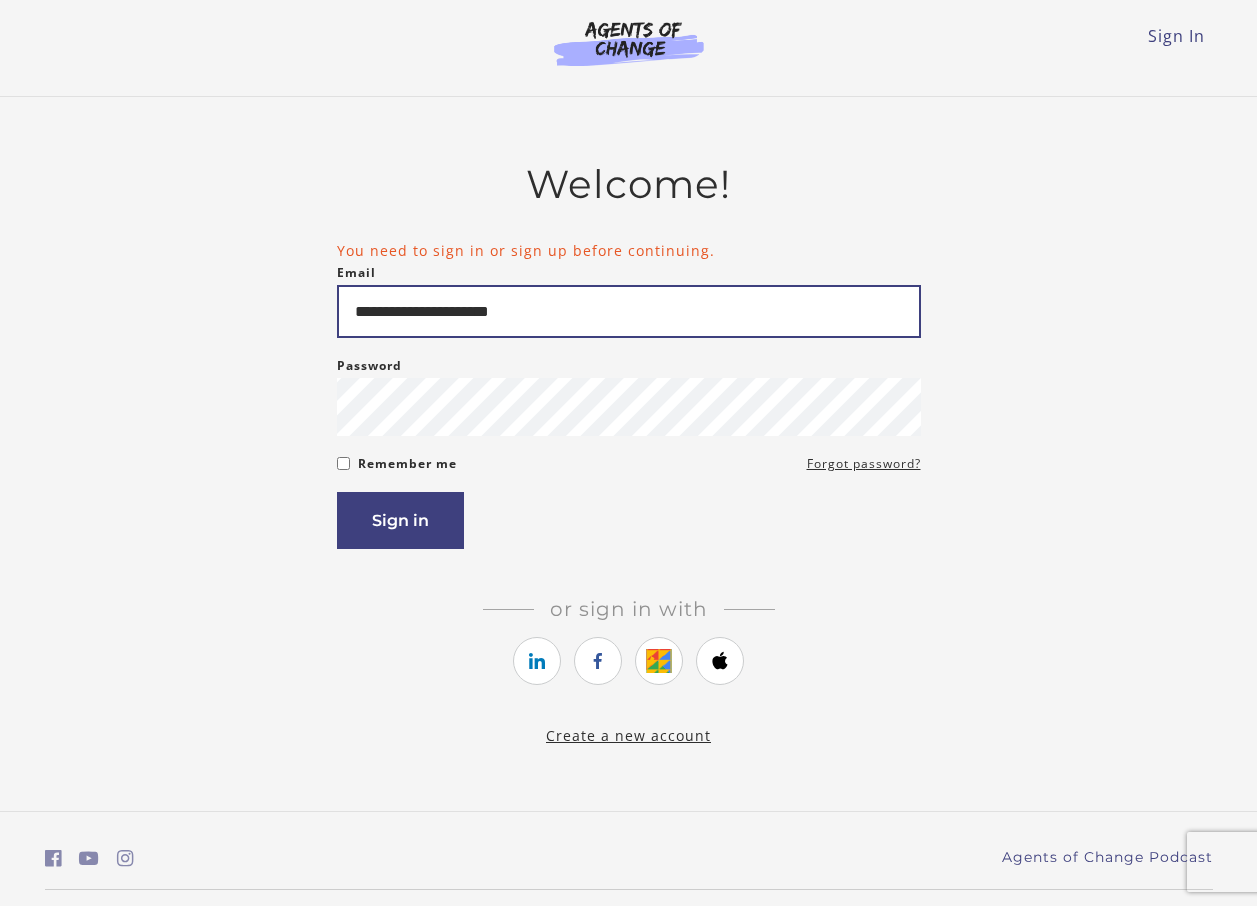 type on "**********" 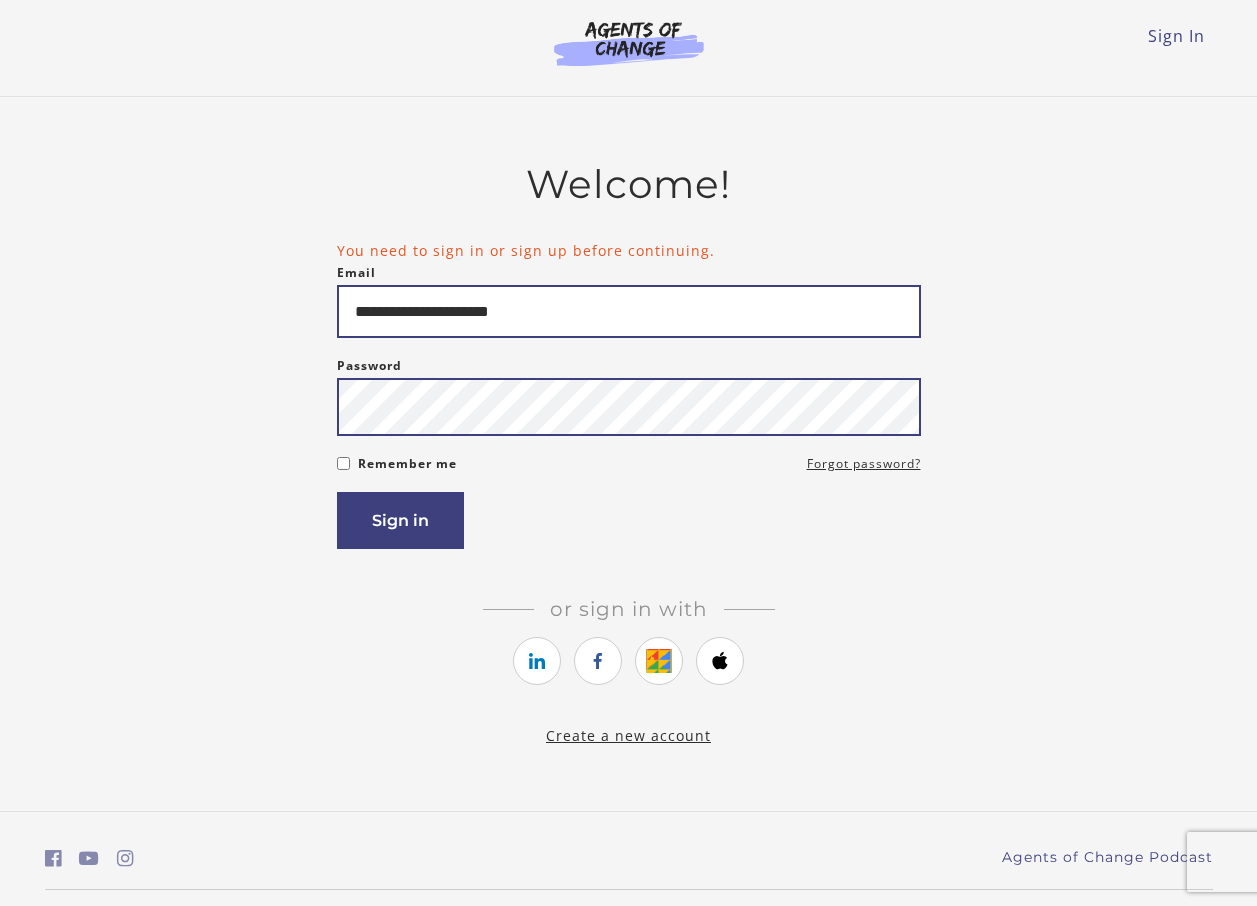 click on "Sign in" at bounding box center [400, 520] 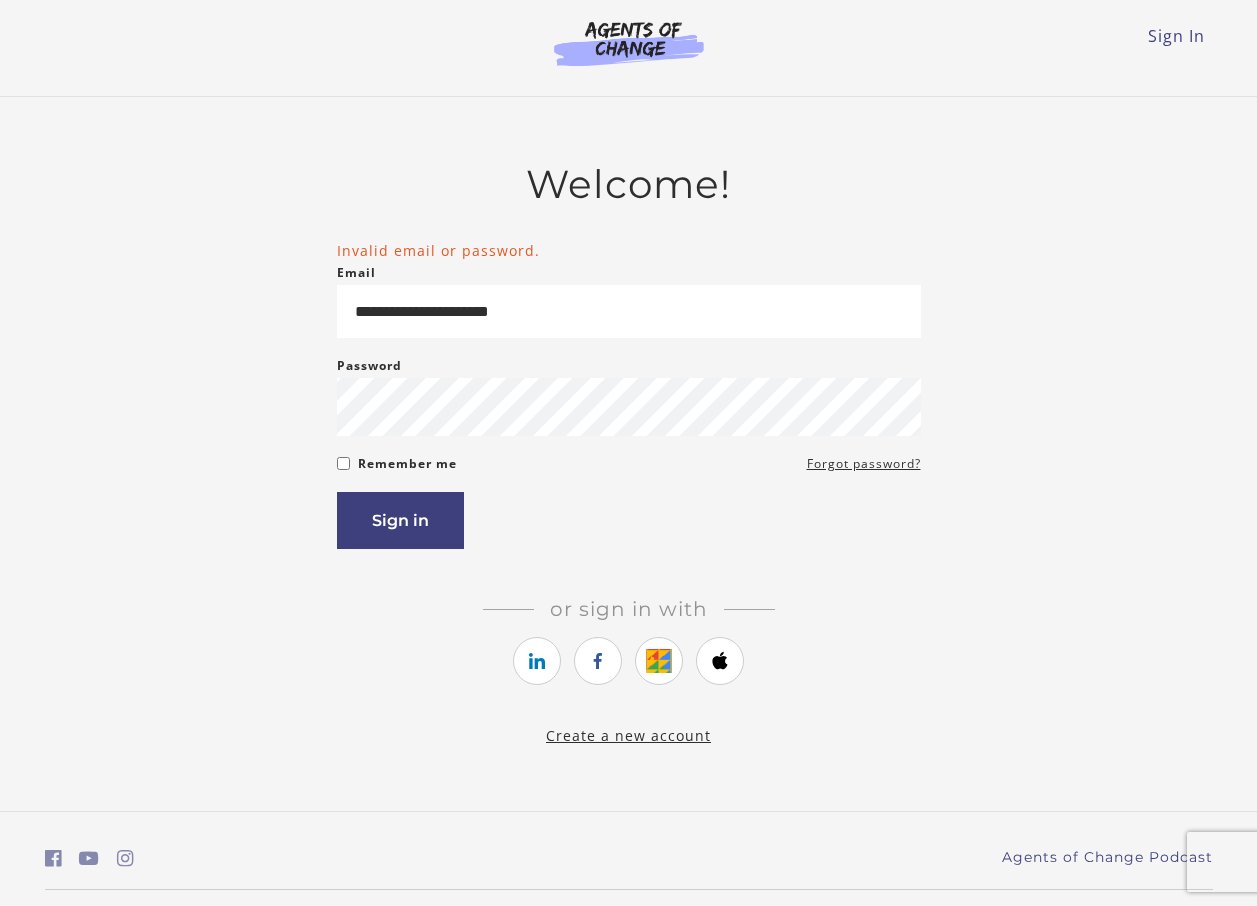 scroll, scrollTop: 0, scrollLeft: 0, axis: both 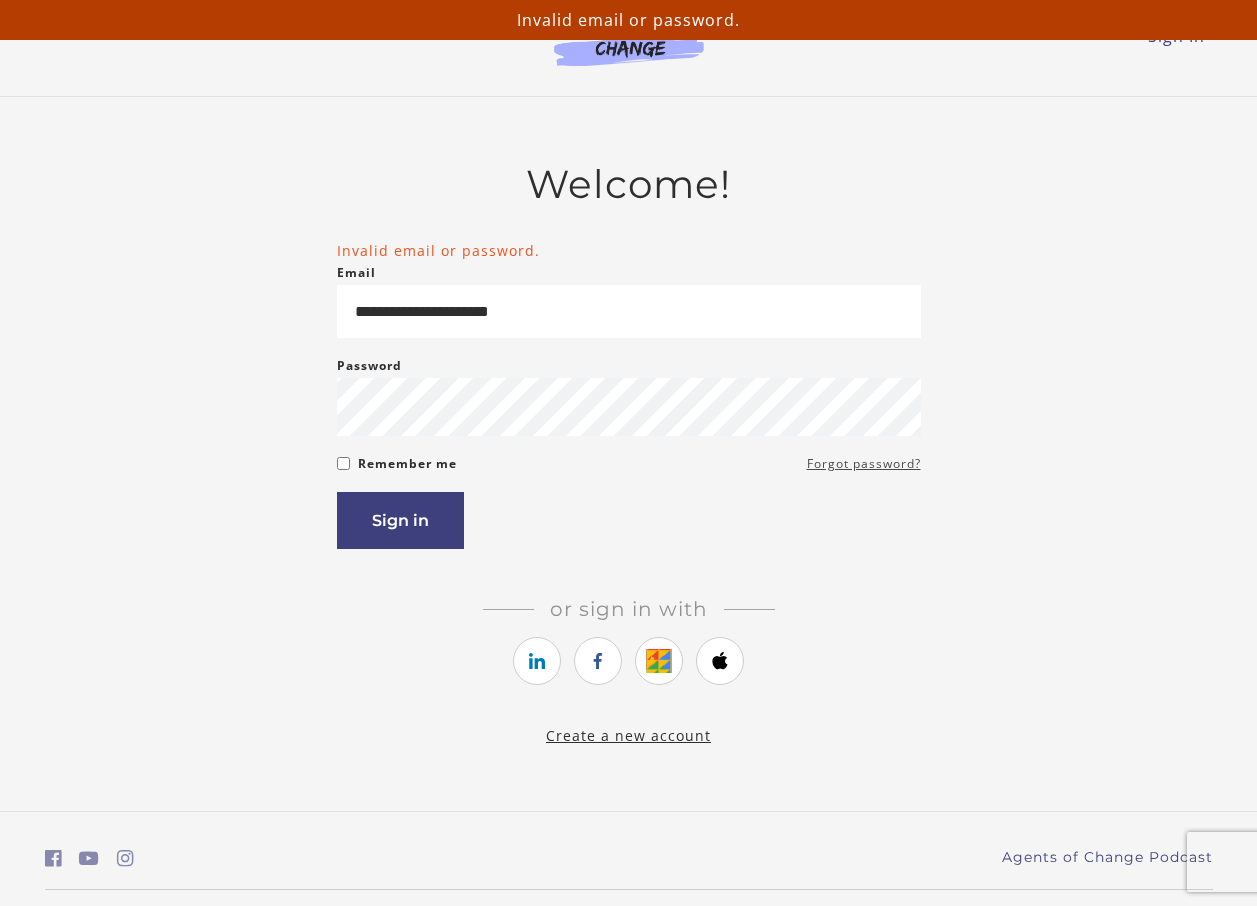 click on "Forgot password?" at bounding box center (864, 464) 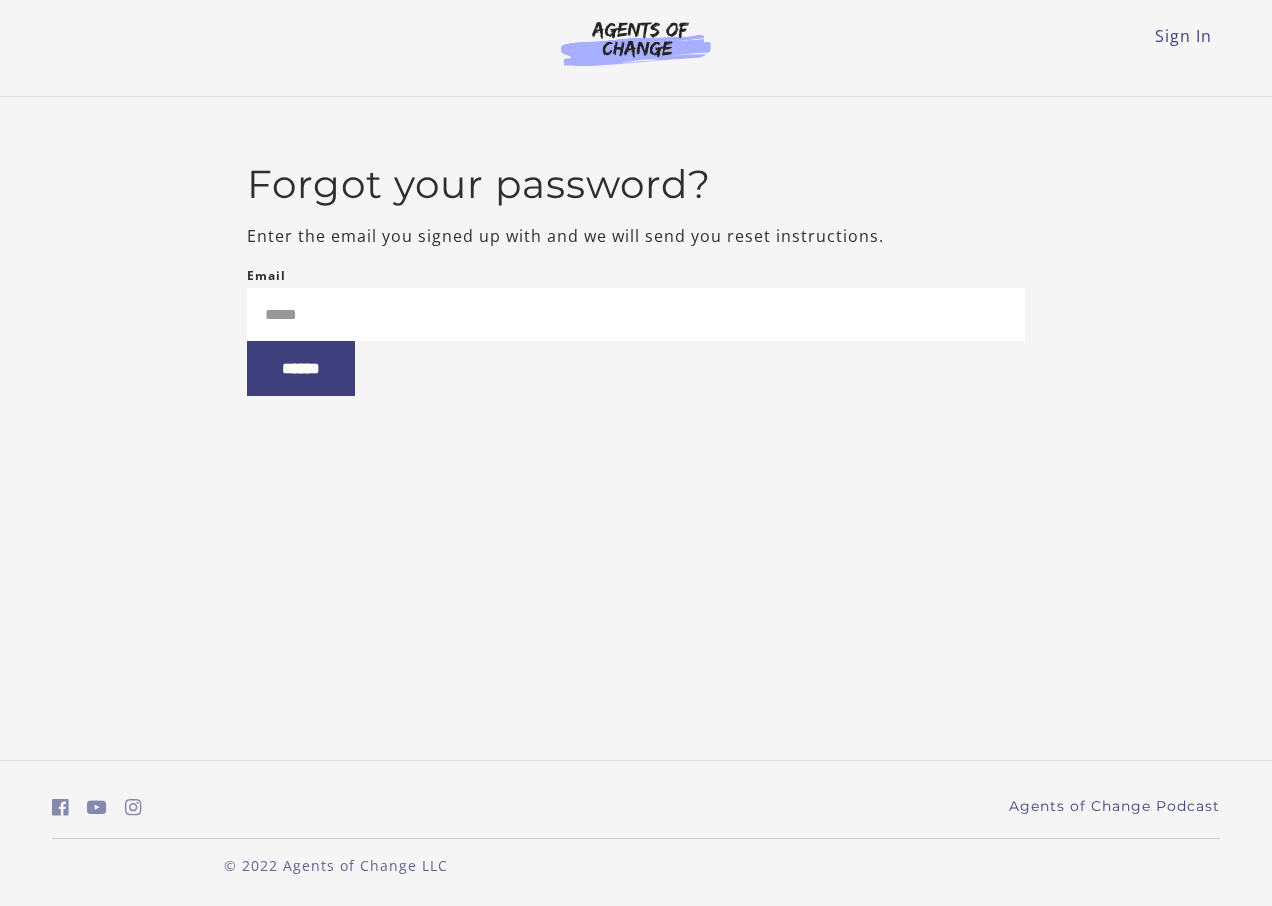 scroll, scrollTop: 0, scrollLeft: 0, axis: both 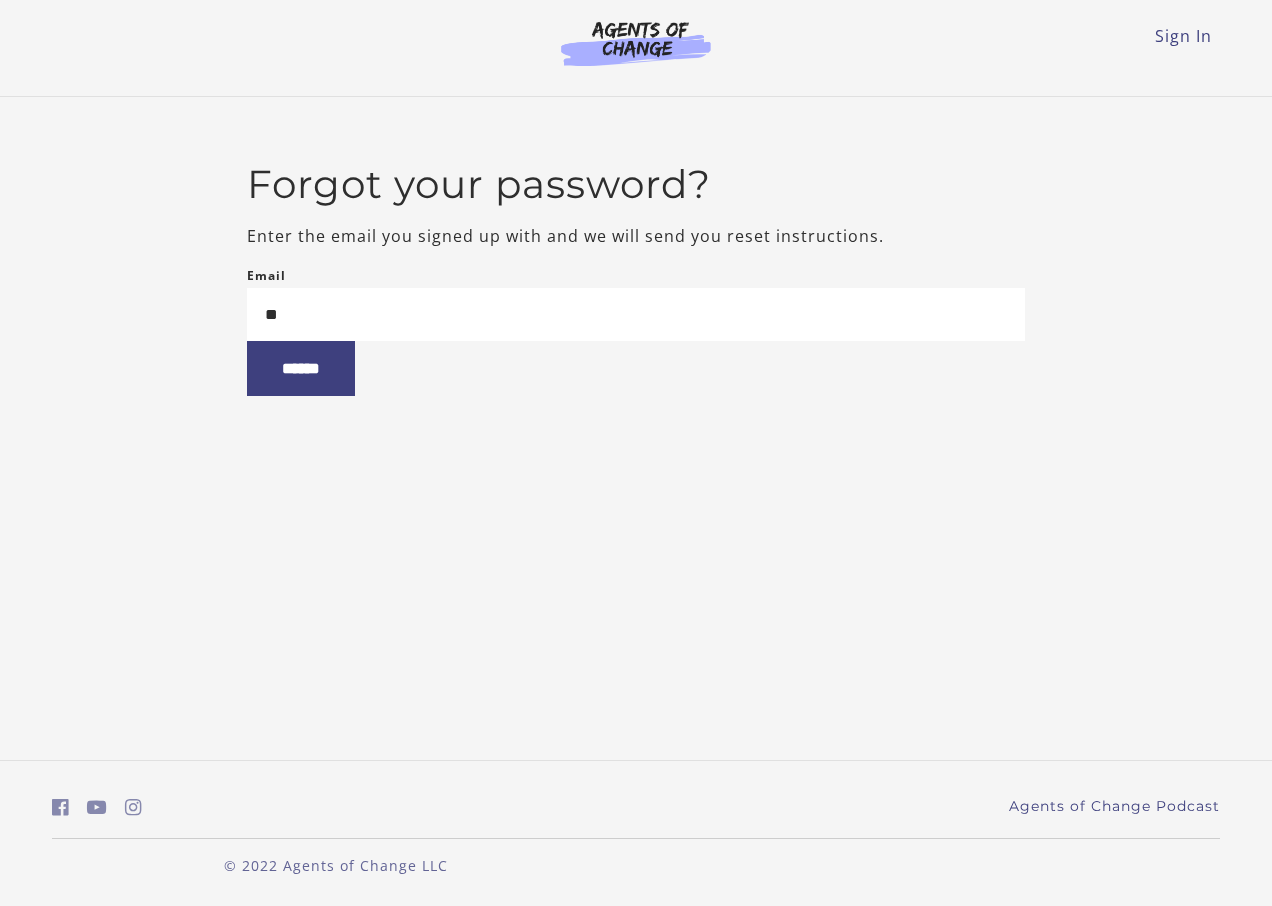 type on "**********" 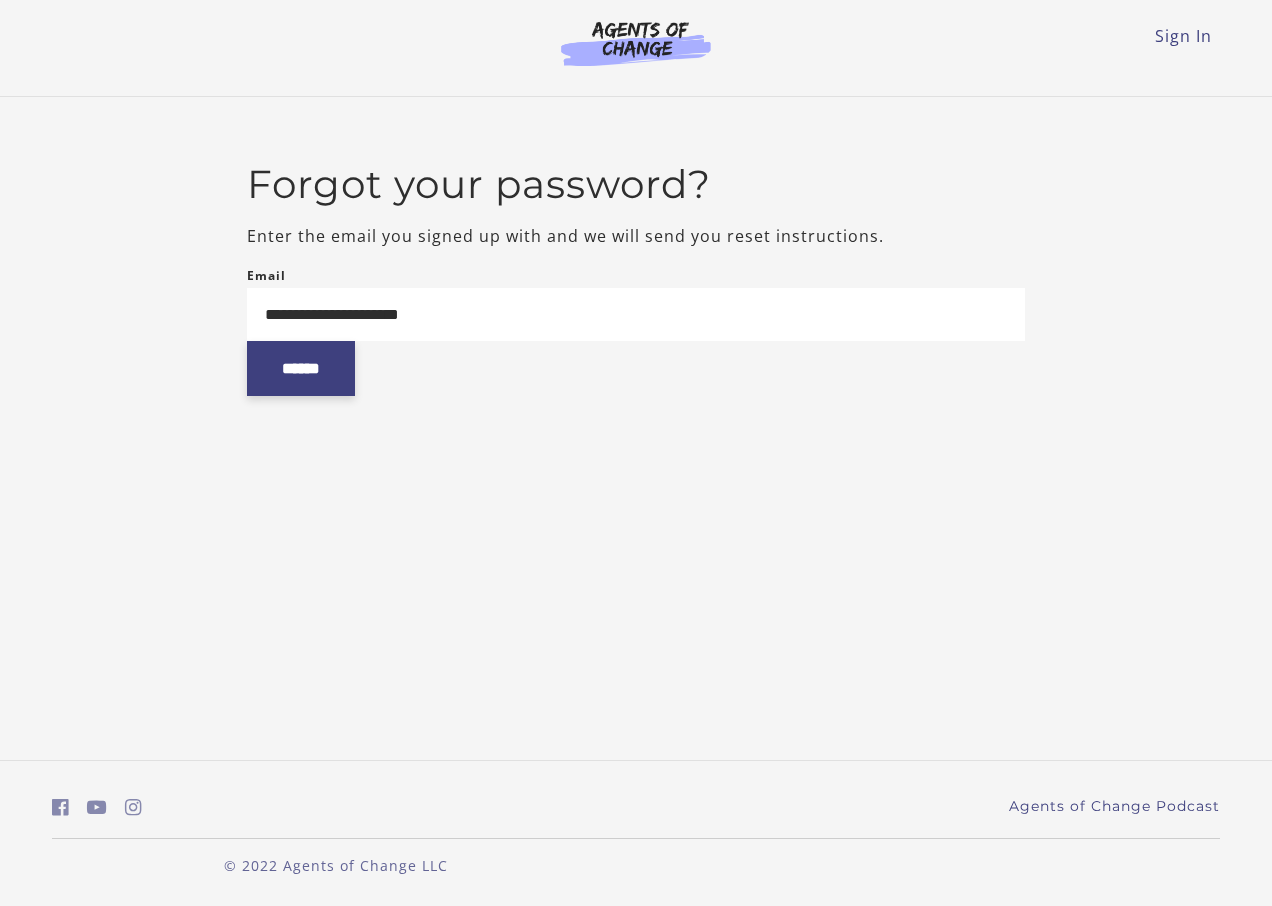 click on "******" at bounding box center [301, 368] 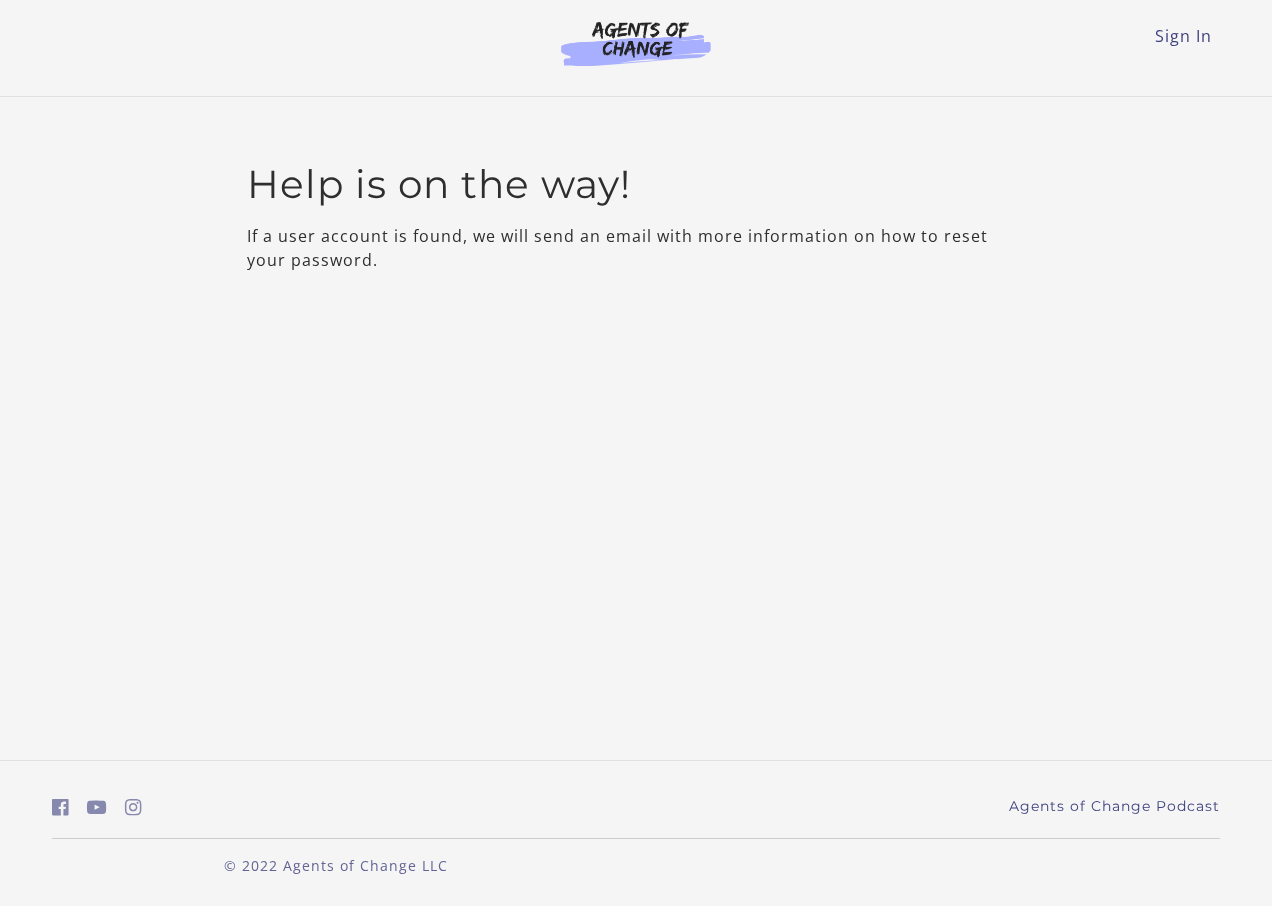scroll, scrollTop: 0, scrollLeft: 0, axis: both 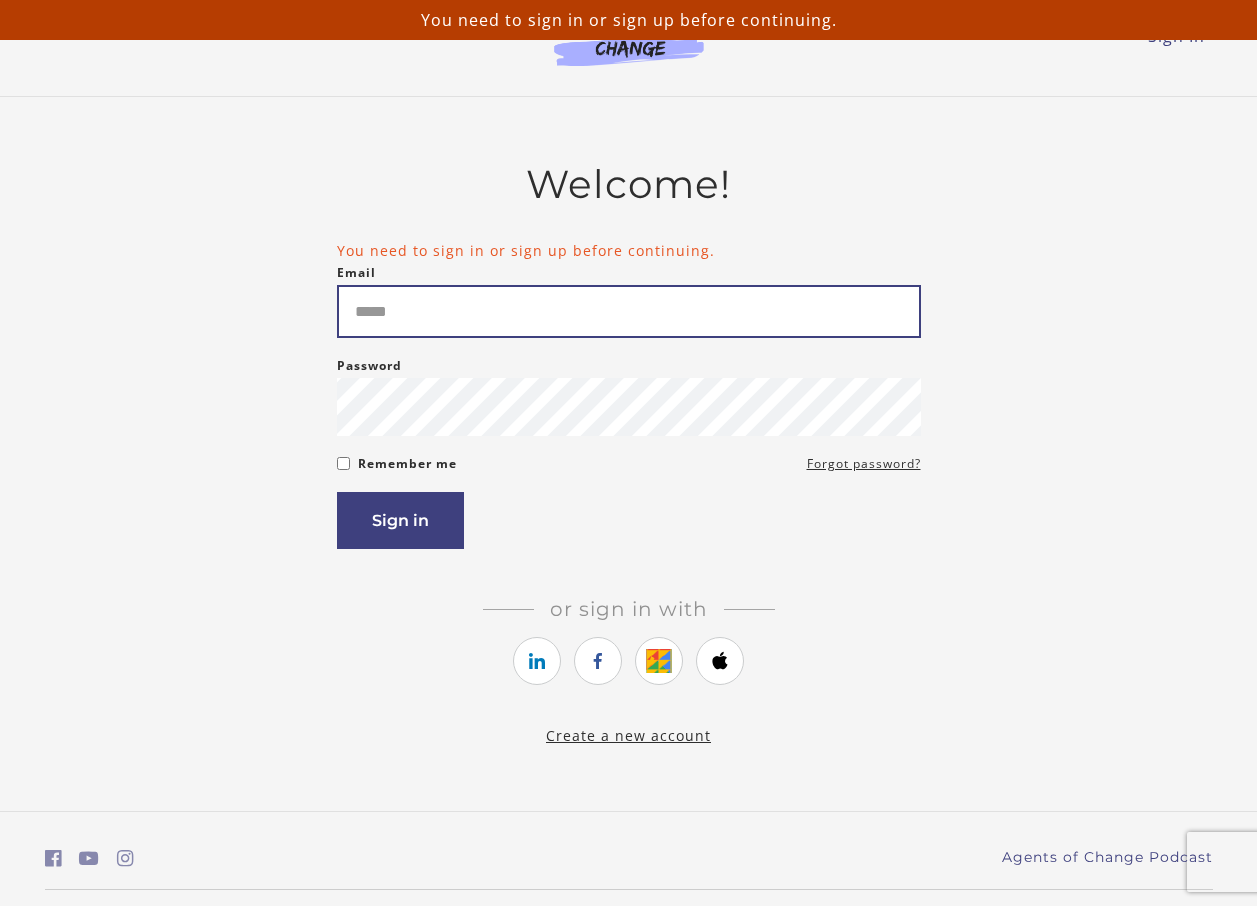 click on "Email" at bounding box center [629, 311] 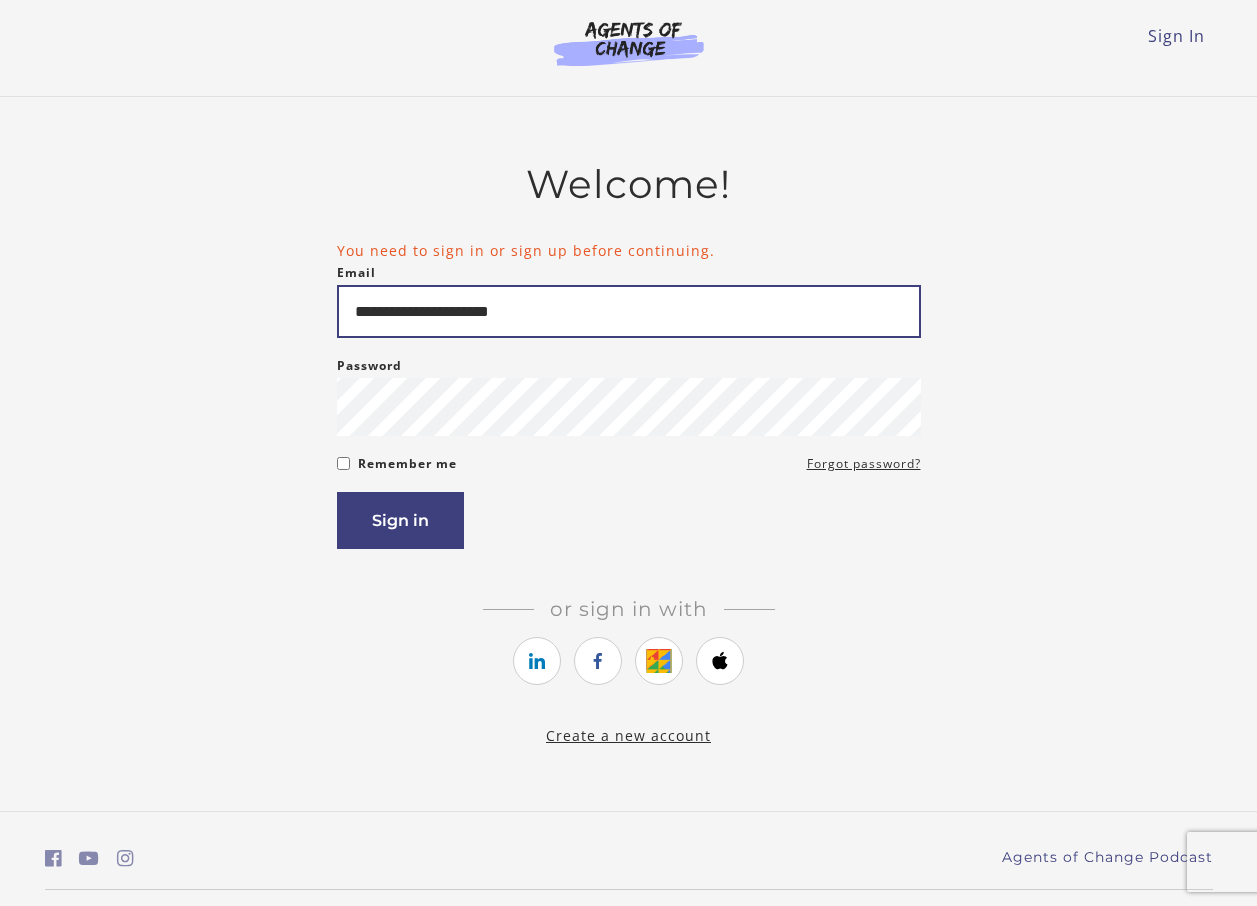 type on "**********" 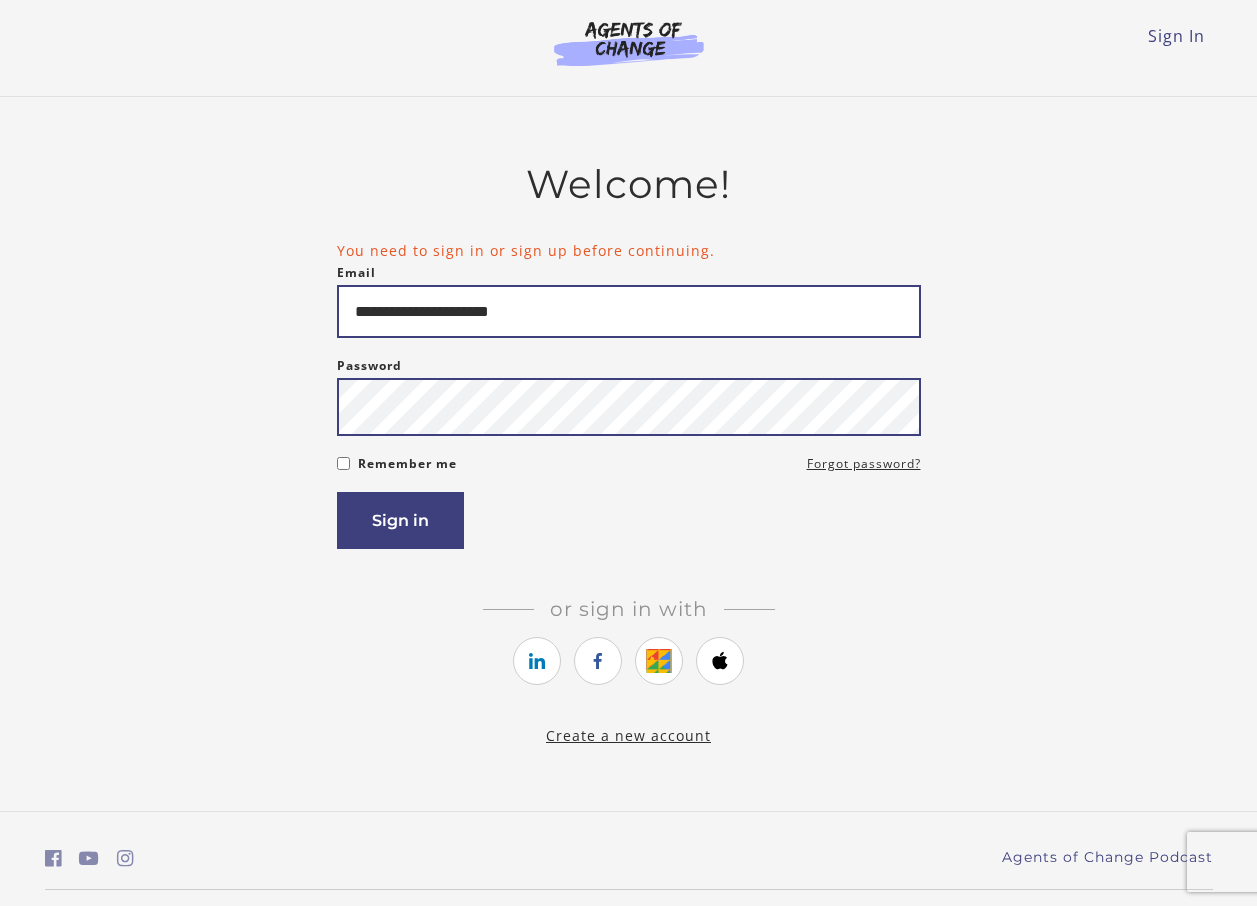 click on "Sign in" at bounding box center [400, 520] 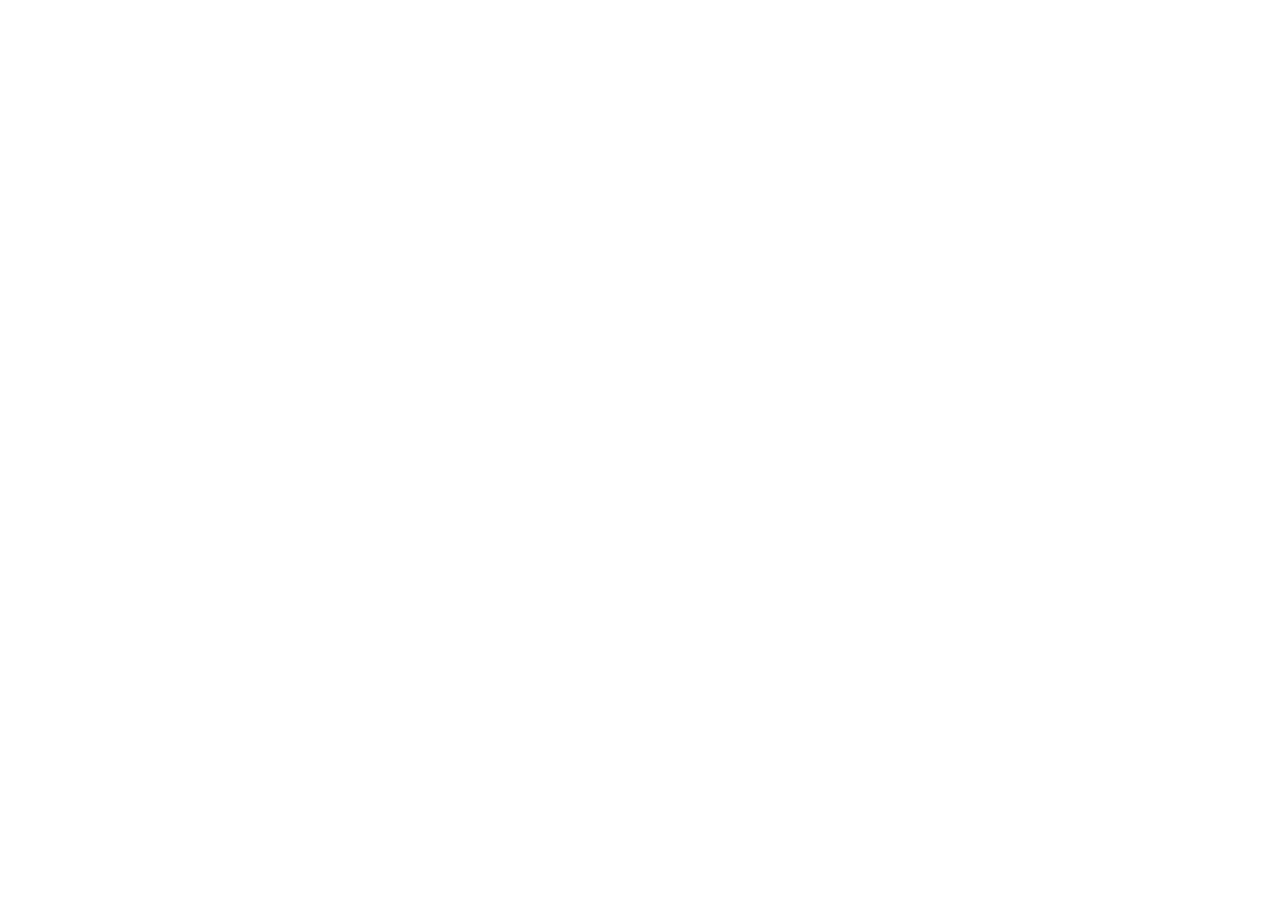 scroll, scrollTop: 0, scrollLeft: 0, axis: both 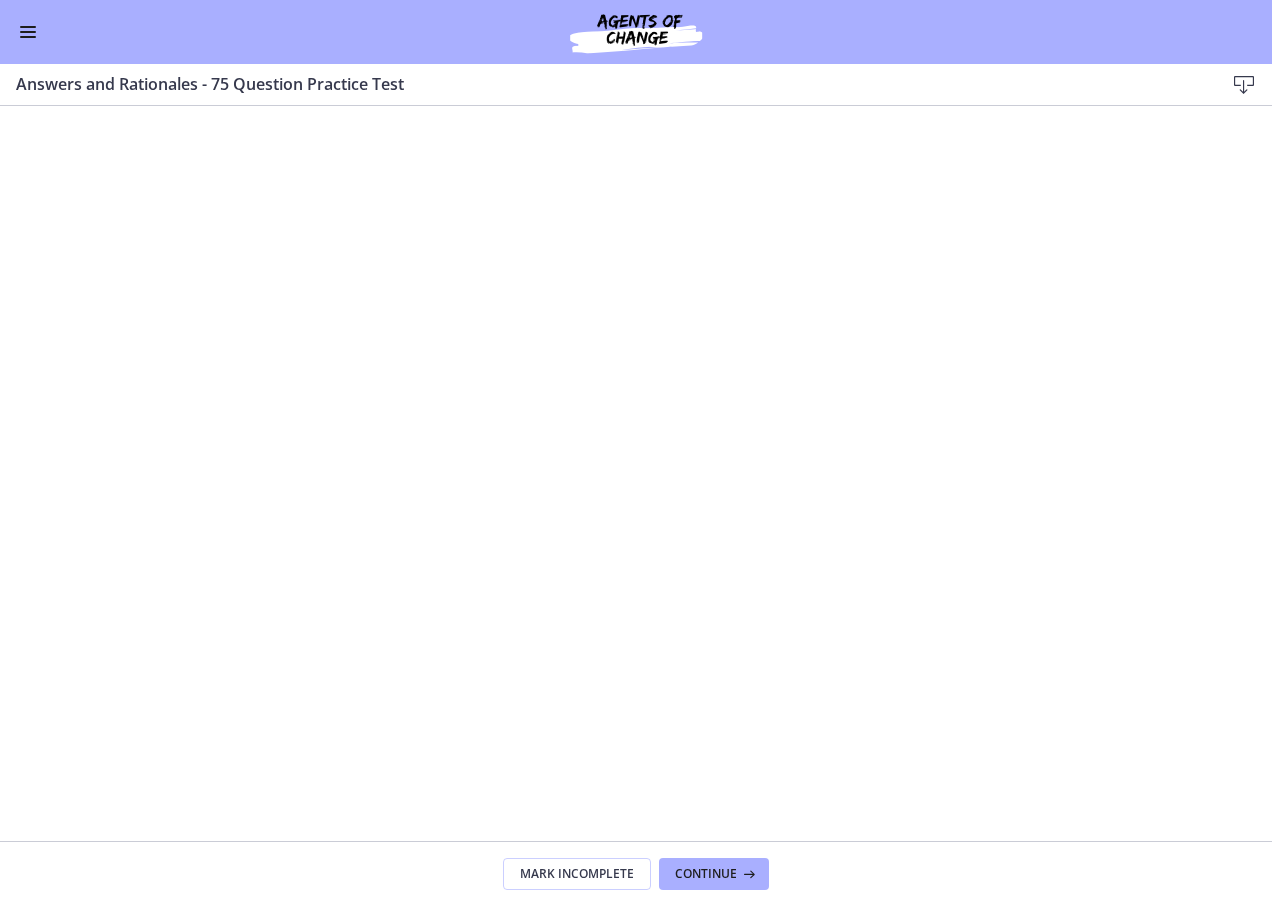 click on "Go to Dashboard" at bounding box center [636, 32] 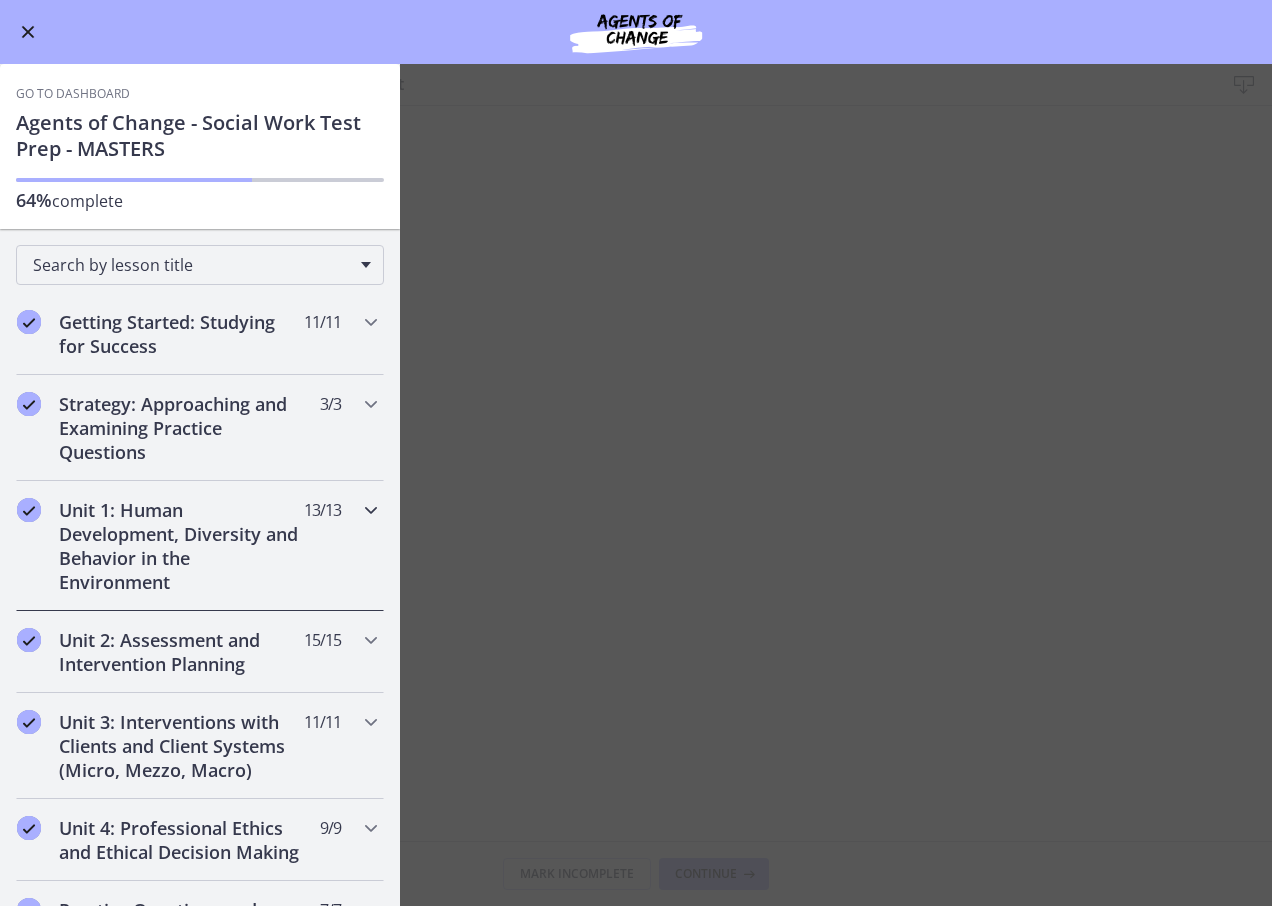 click on "Unit 1: Human Development, Diversity and Behavior in the Environment" at bounding box center (181, 546) 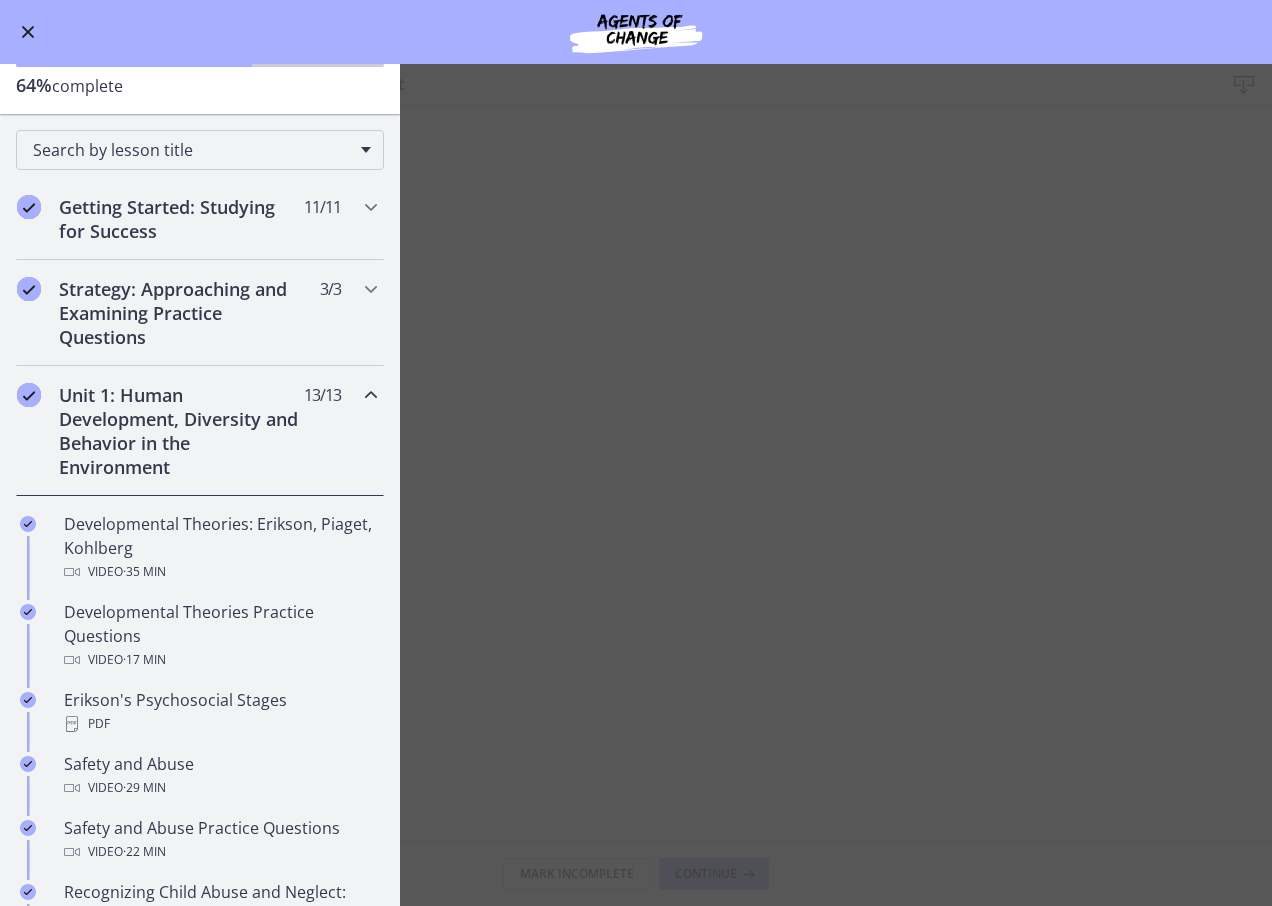 scroll, scrollTop: 133, scrollLeft: 0, axis: vertical 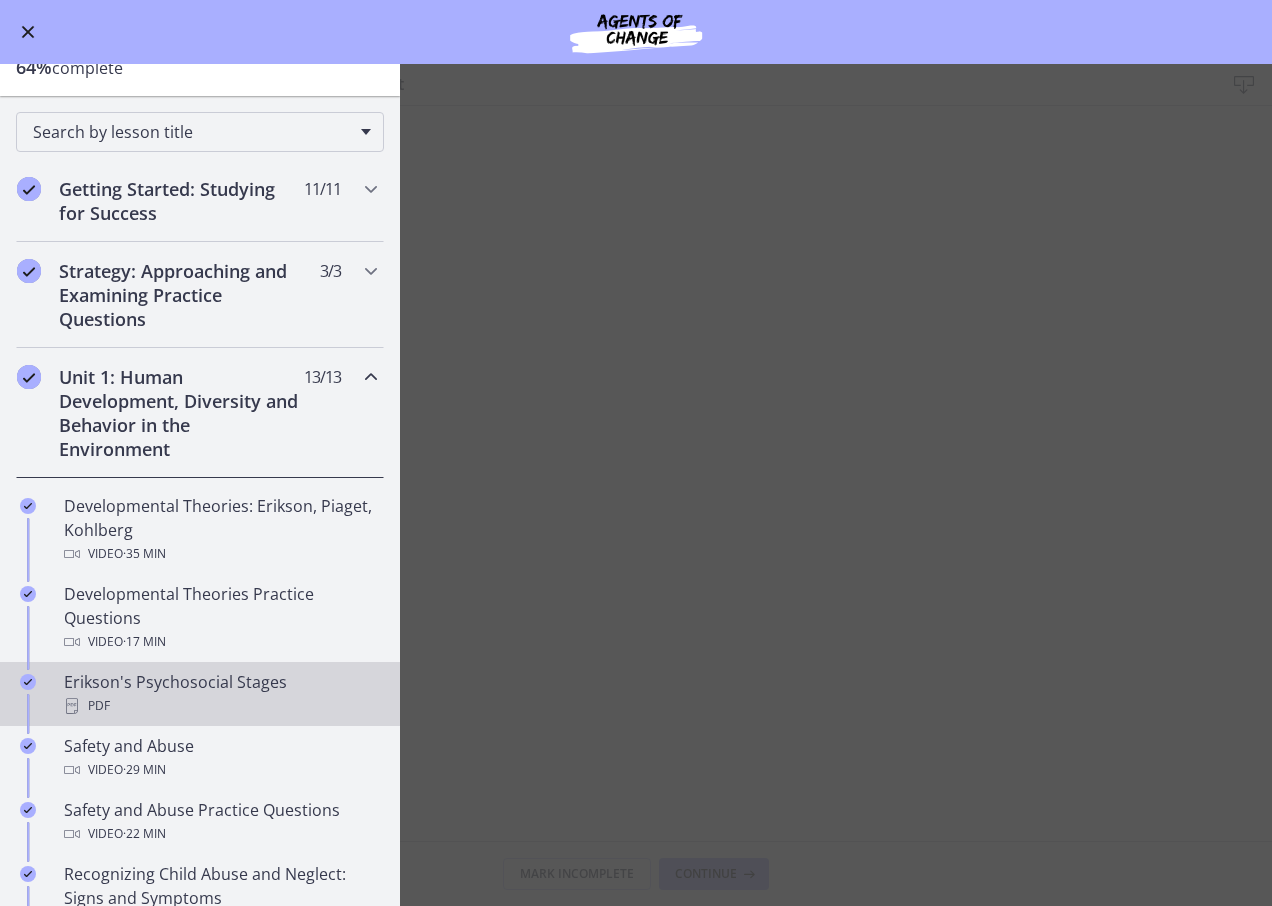click on "Erikson's Psychosocial Stages
PDF" at bounding box center [220, 694] 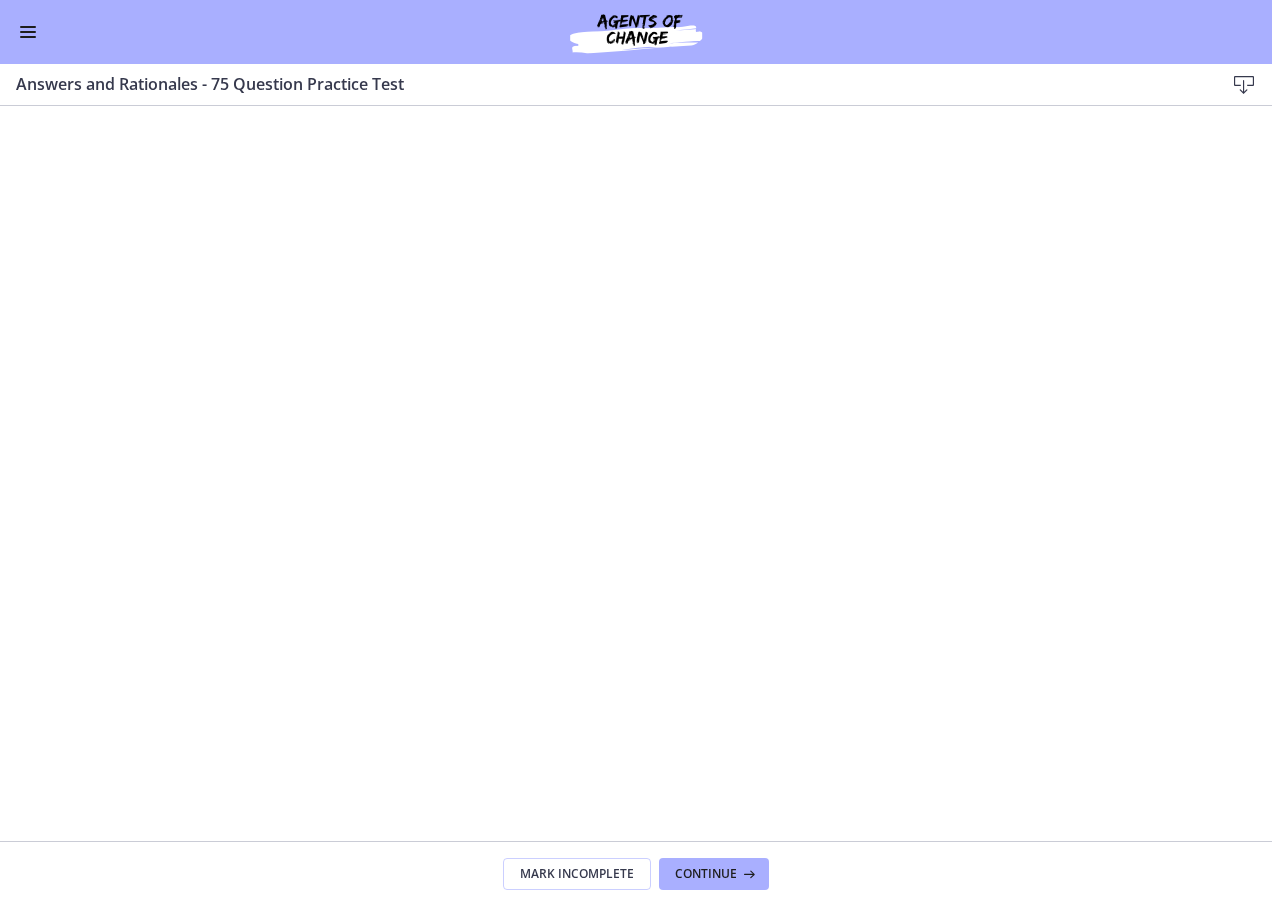 click at bounding box center (28, 32) 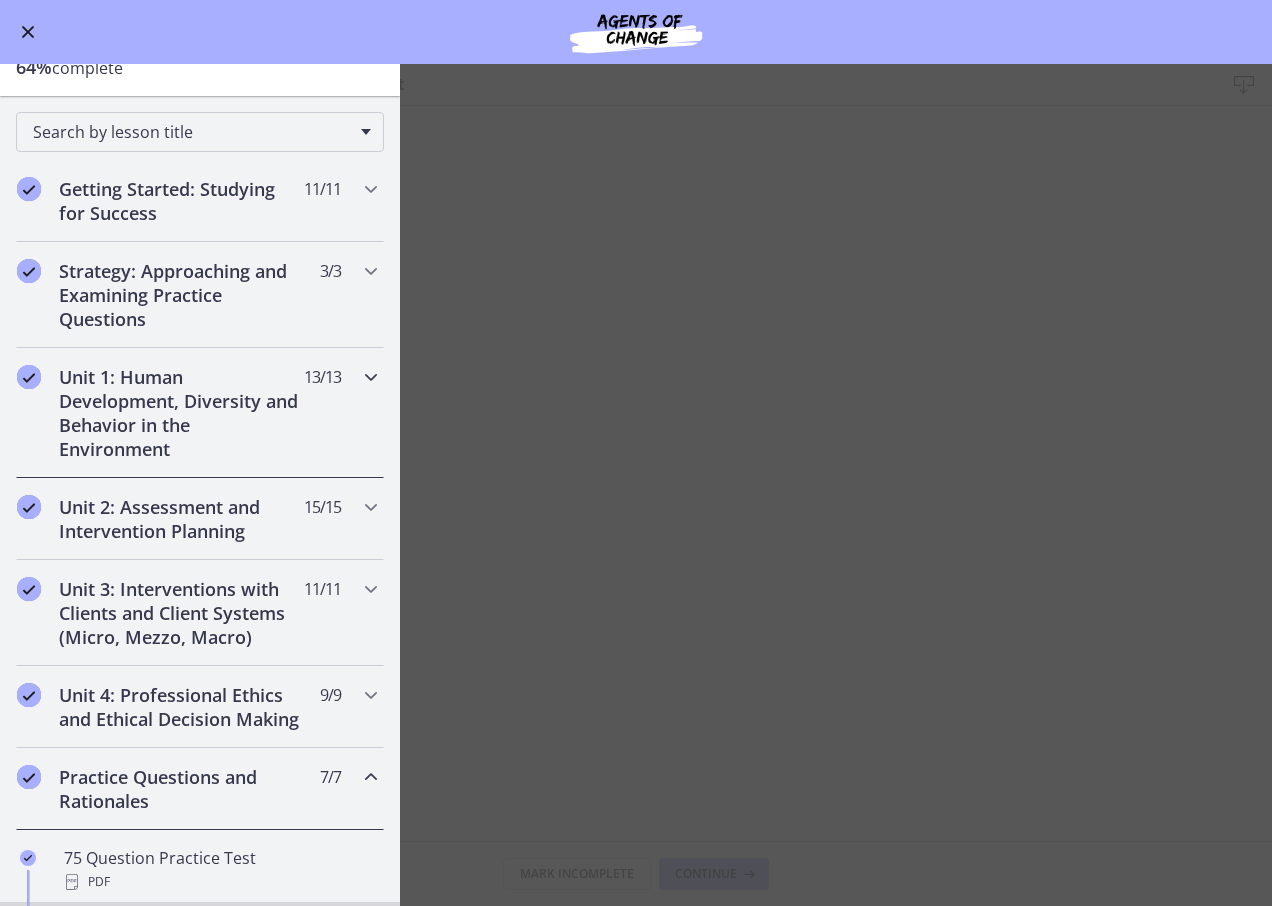 click on "Unit 1: Human Development, Diversity and Behavior in the Environment" at bounding box center [181, 413] 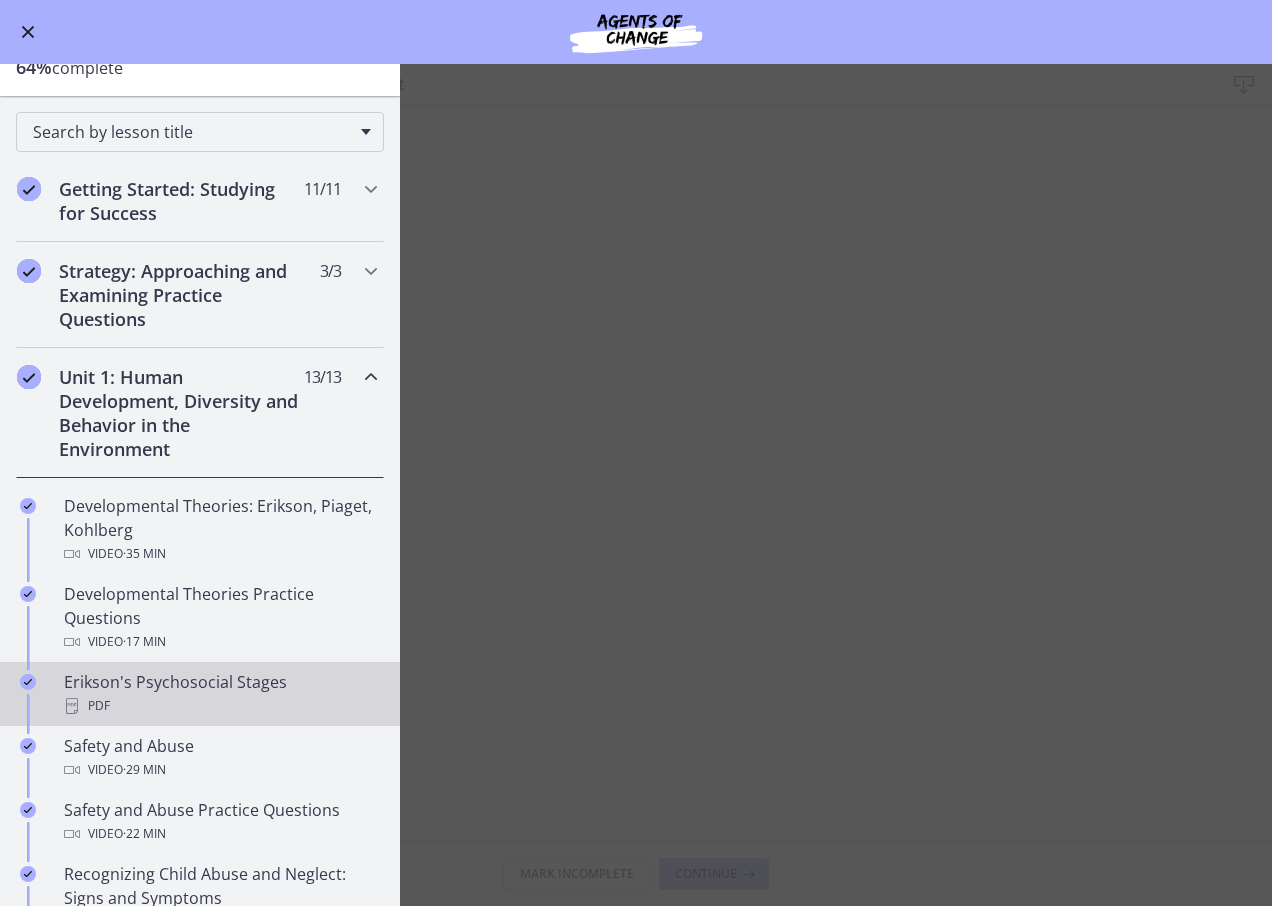 click on "Erikson's Psychosocial Stages
PDF" at bounding box center [220, 694] 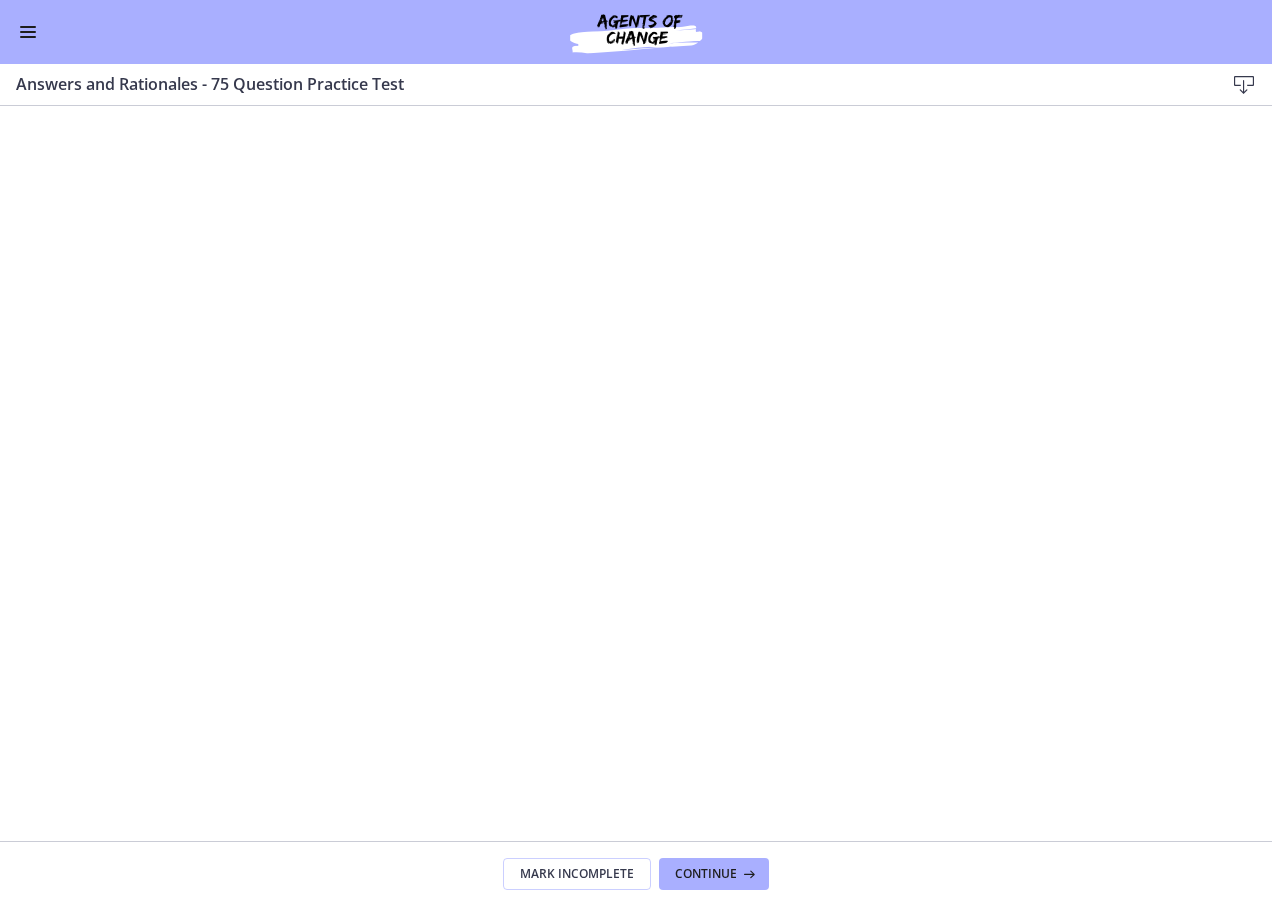 click at bounding box center [28, 32] 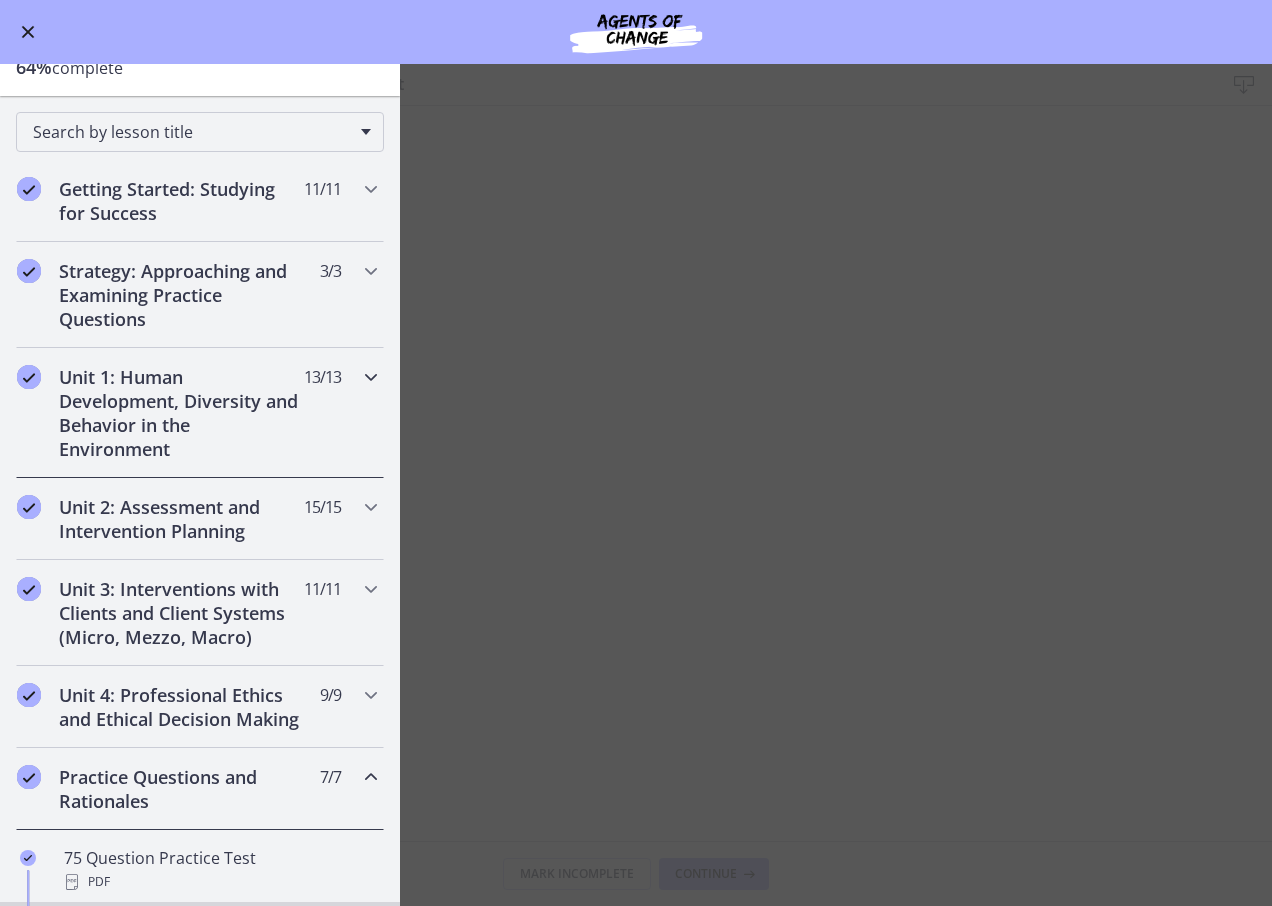 click on "Unit 1: Human Development, Diversity and Behavior in the Environment" at bounding box center (181, 413) 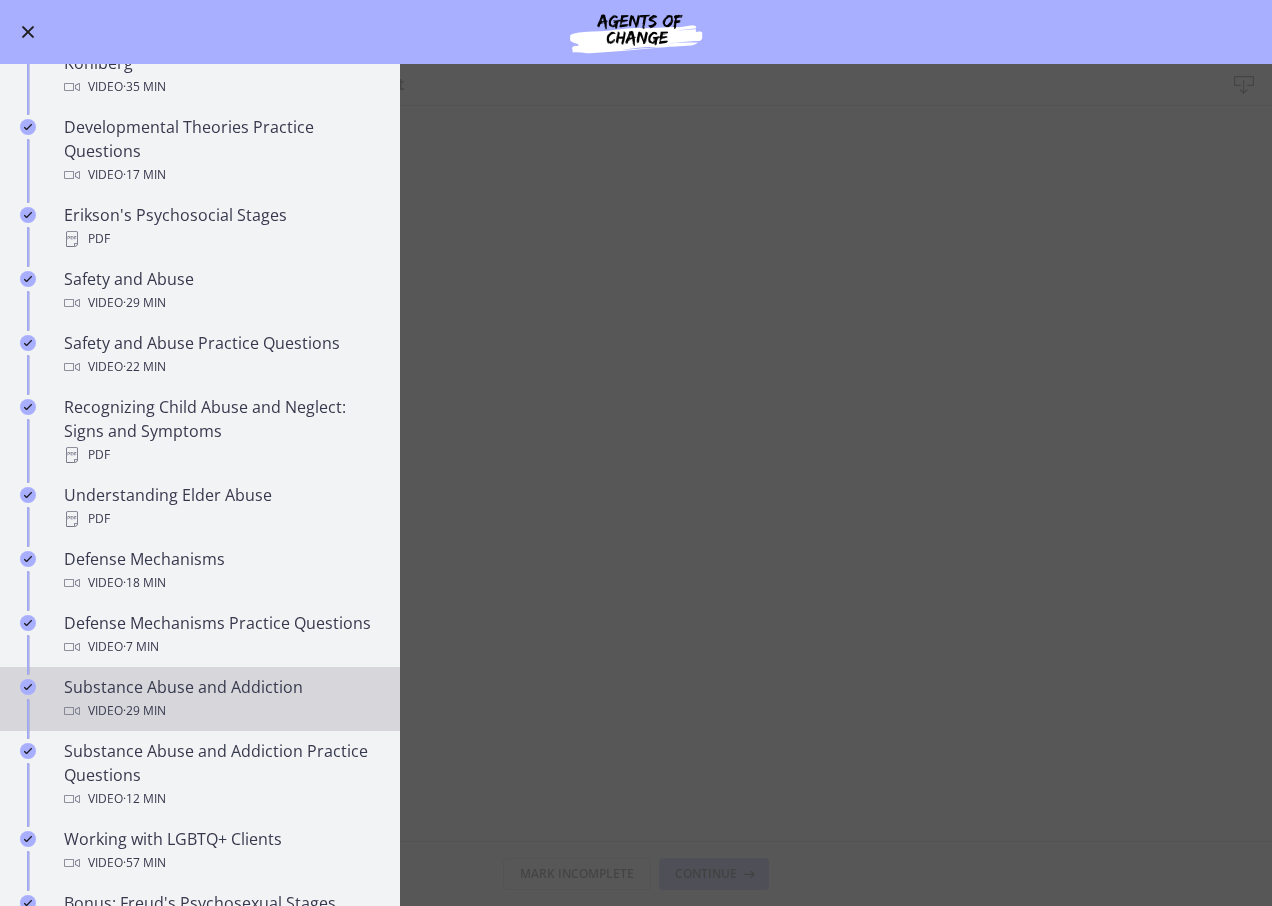 scroll, scrollTop: 667, scrollLeft: 0, axis: vertical 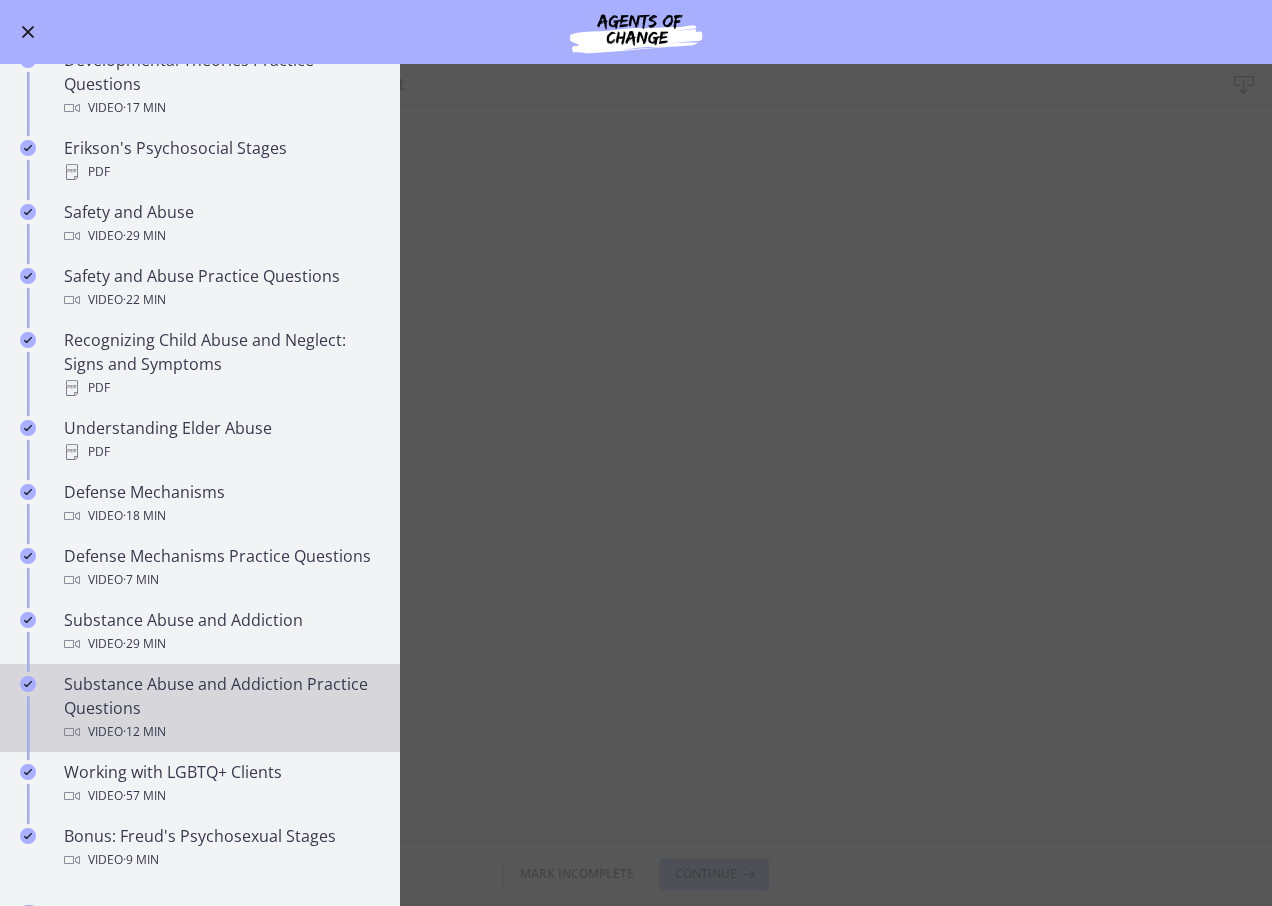 click on "Substance Abuse and Addiction Practice Questions
Video
·  12 min" at bounding box center (220, 708) 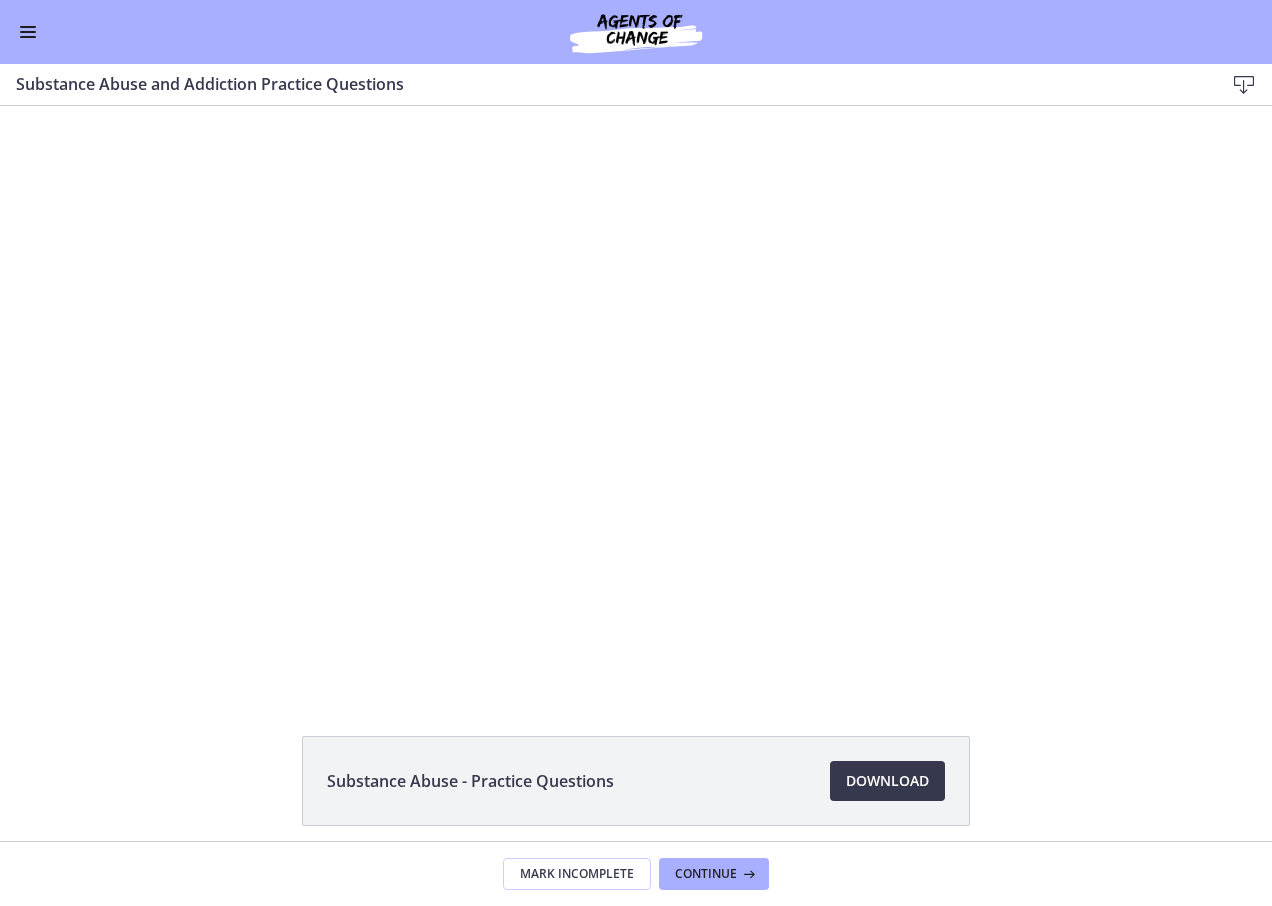 scroll, scrollTop: 0, scrollLeft: 0, axis: both 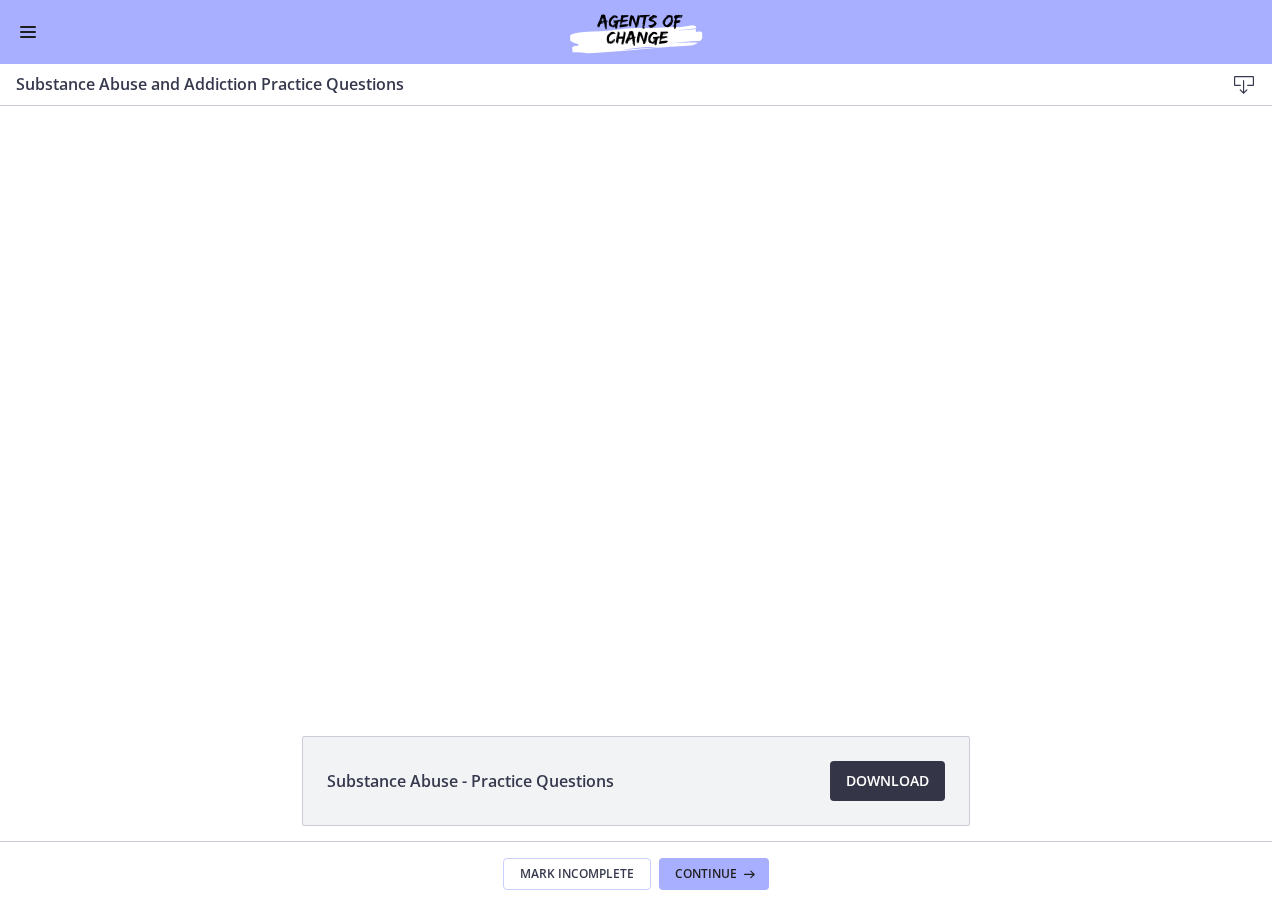 click on "Download
Opens in a new window" at bounding box center [887, 781] 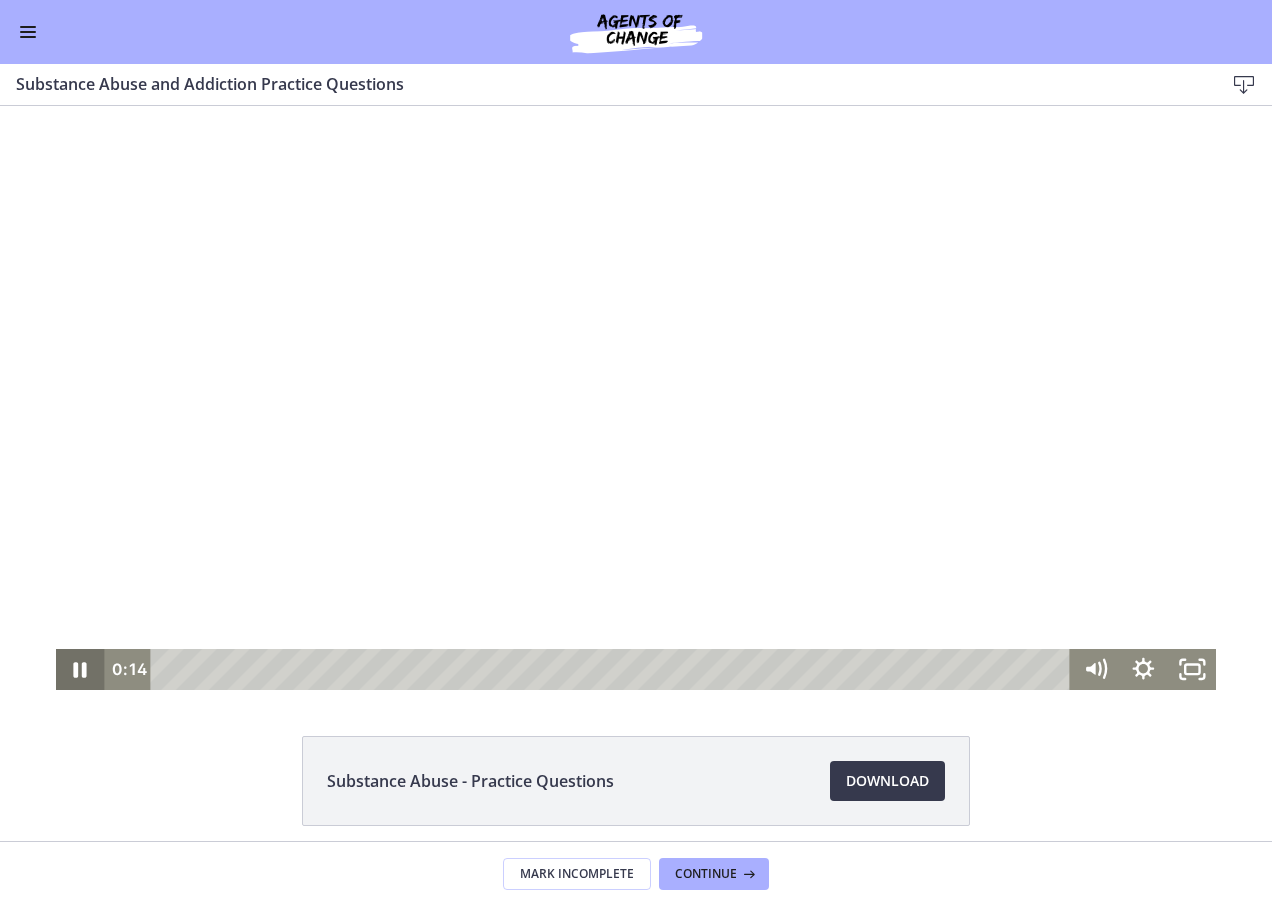 click 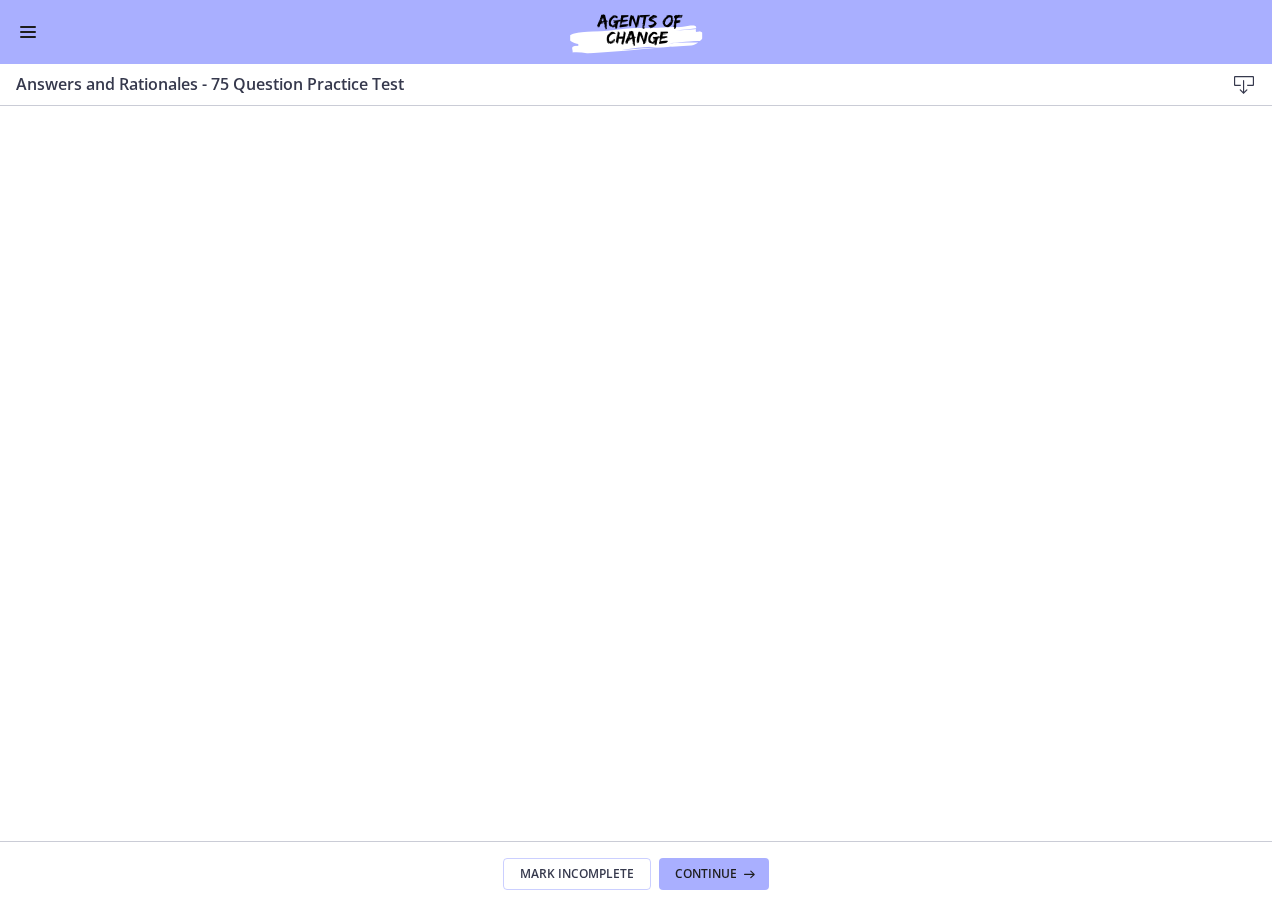 scroll, scrollTop: 663, scrollLeft: 0, axis: vertical 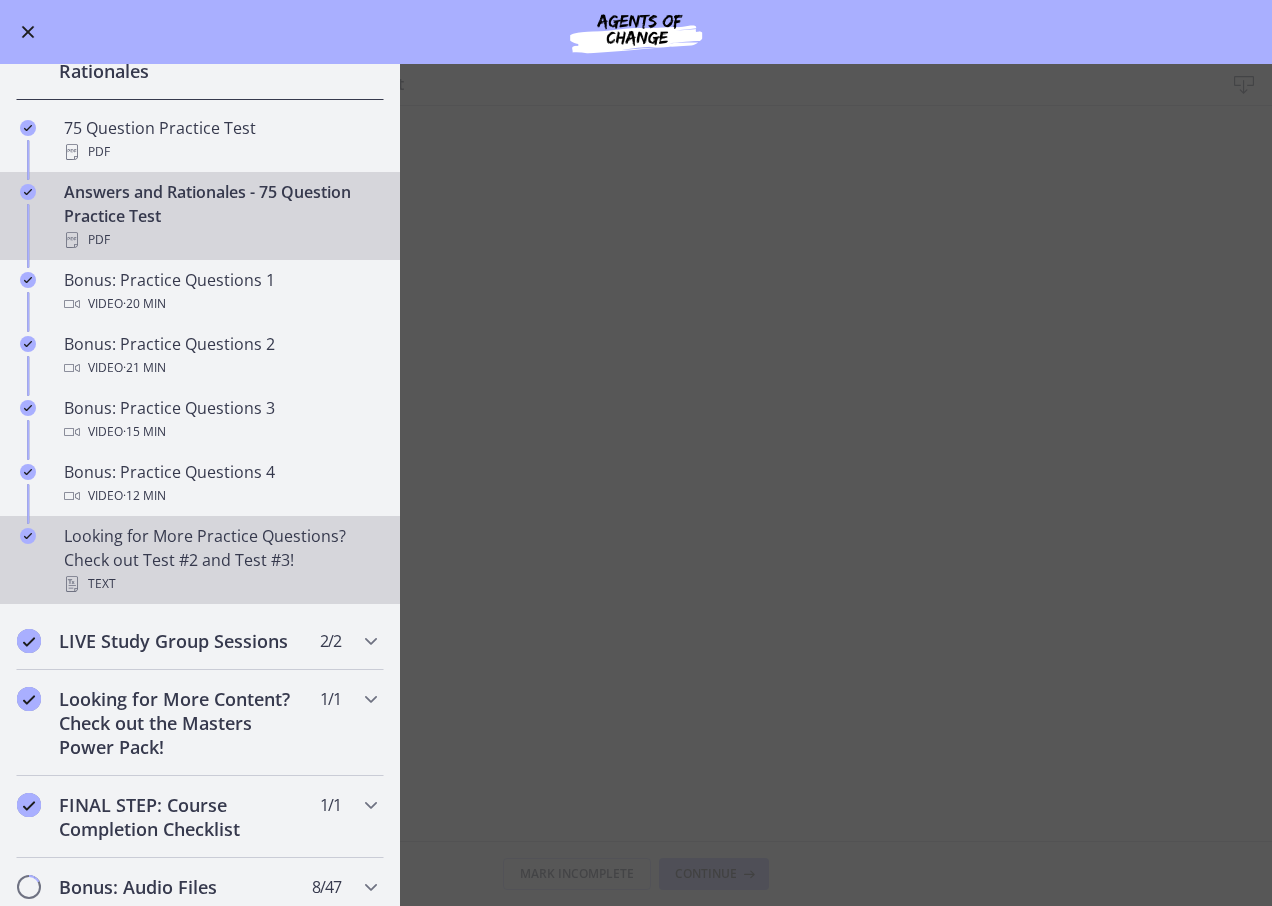 click on "Looking for More Practice Questions? Check out Test #2 and Test #3!
Text" at bounding box center (220, 560) 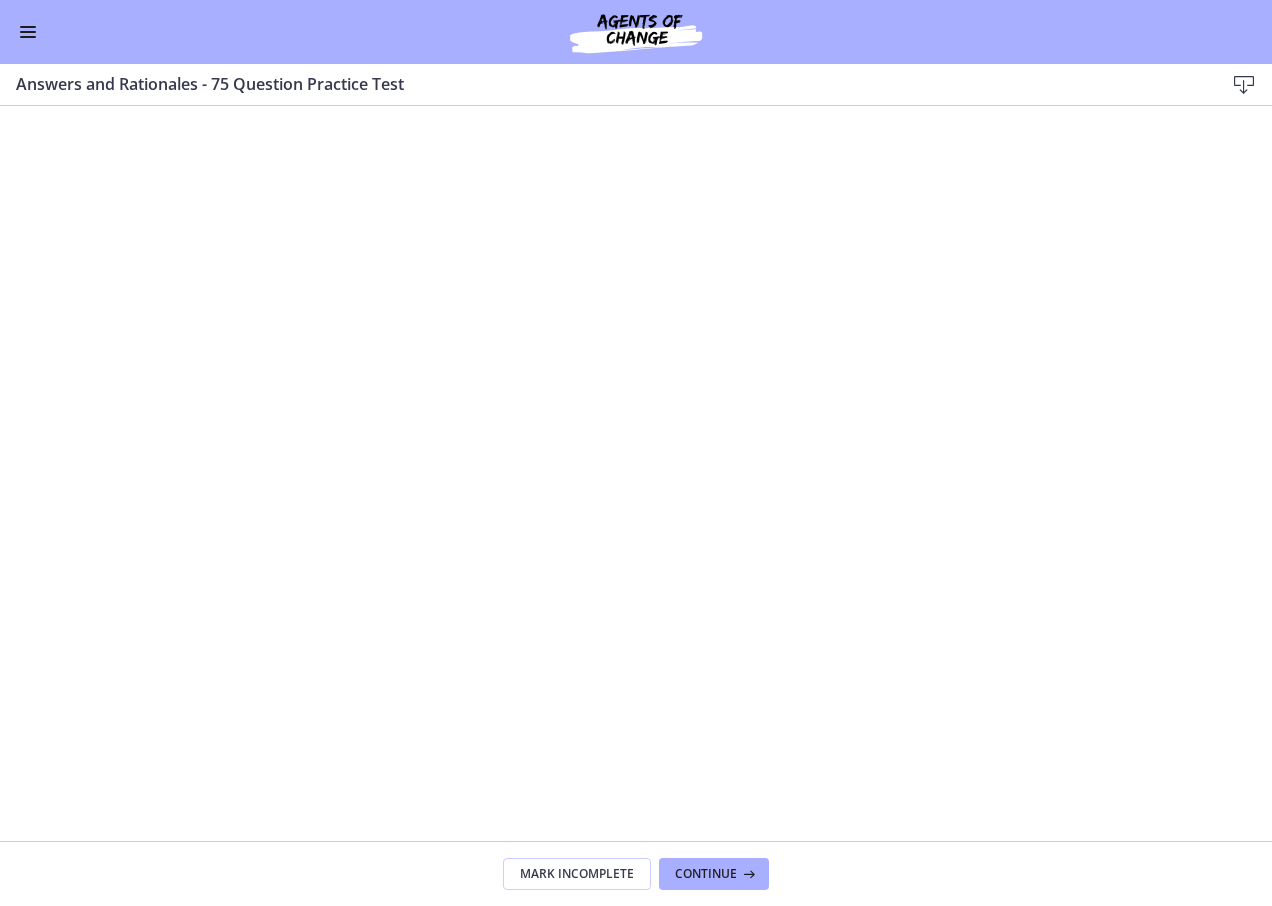 click at bounding box center (28, 32) 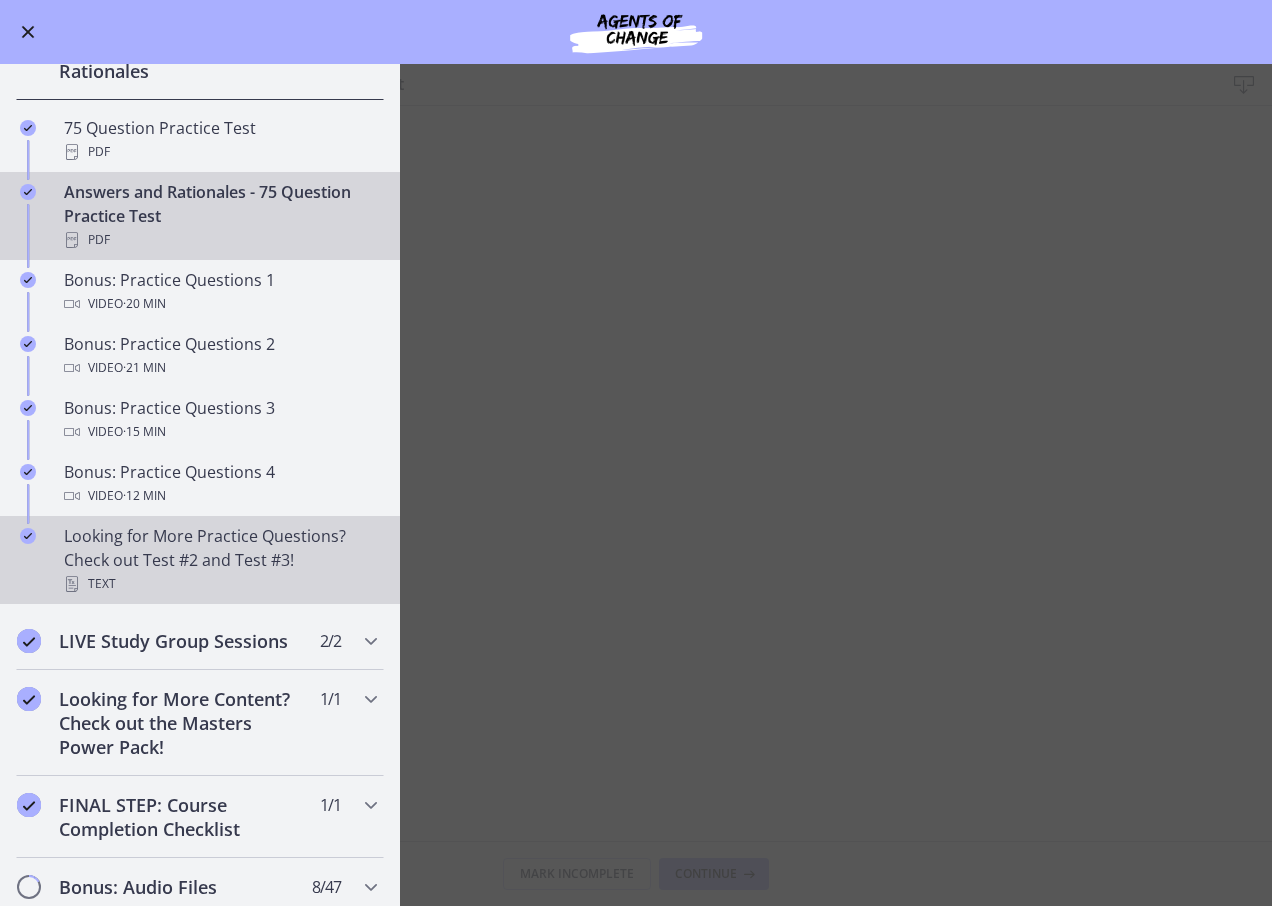 click on "Looking for More Practice Questions? Check out Test #2 and Test #3!
Text" at bounding box center (220, 560) 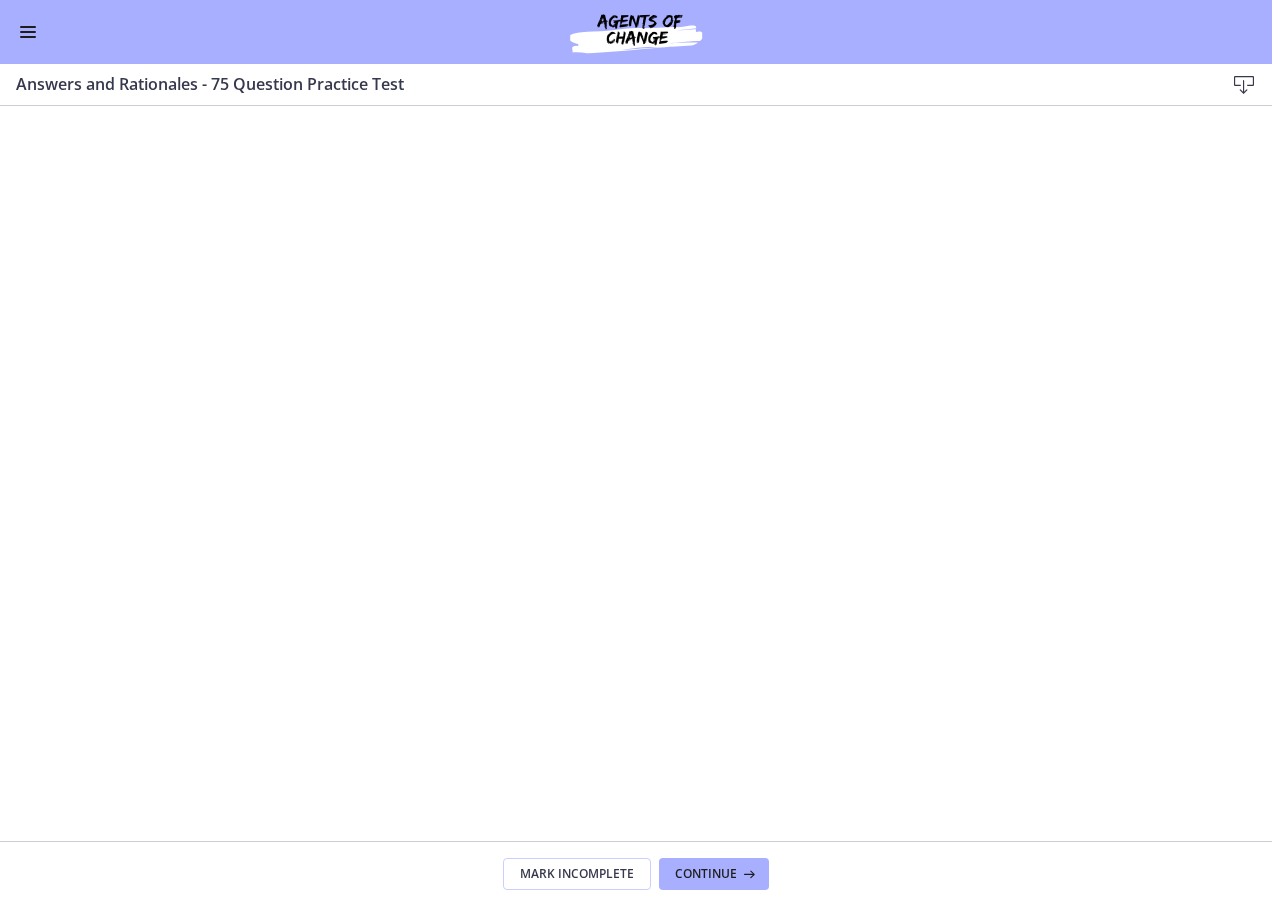 click at bounding box center (28, 32) 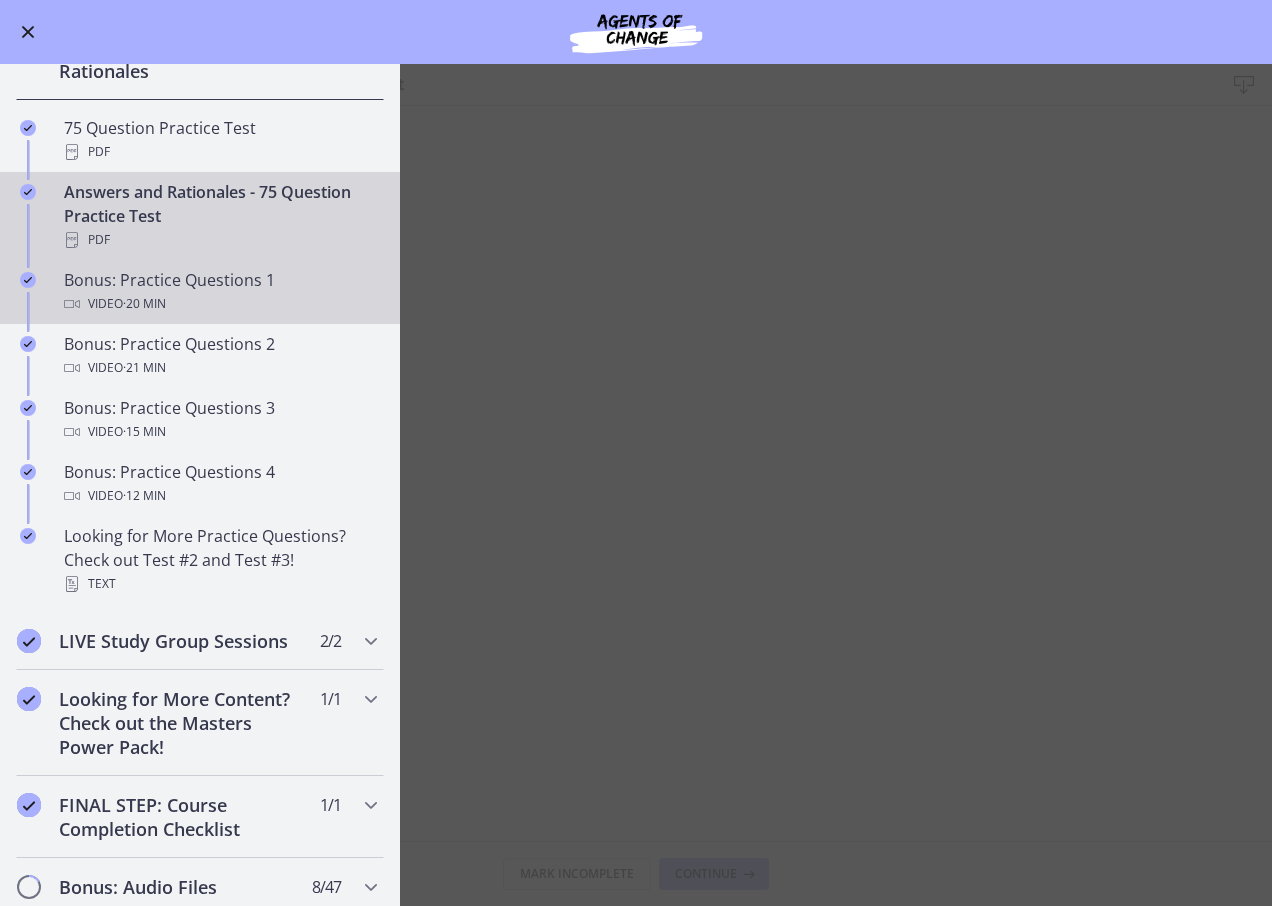 click on "·  20 min" at bounding box center (144, 304) 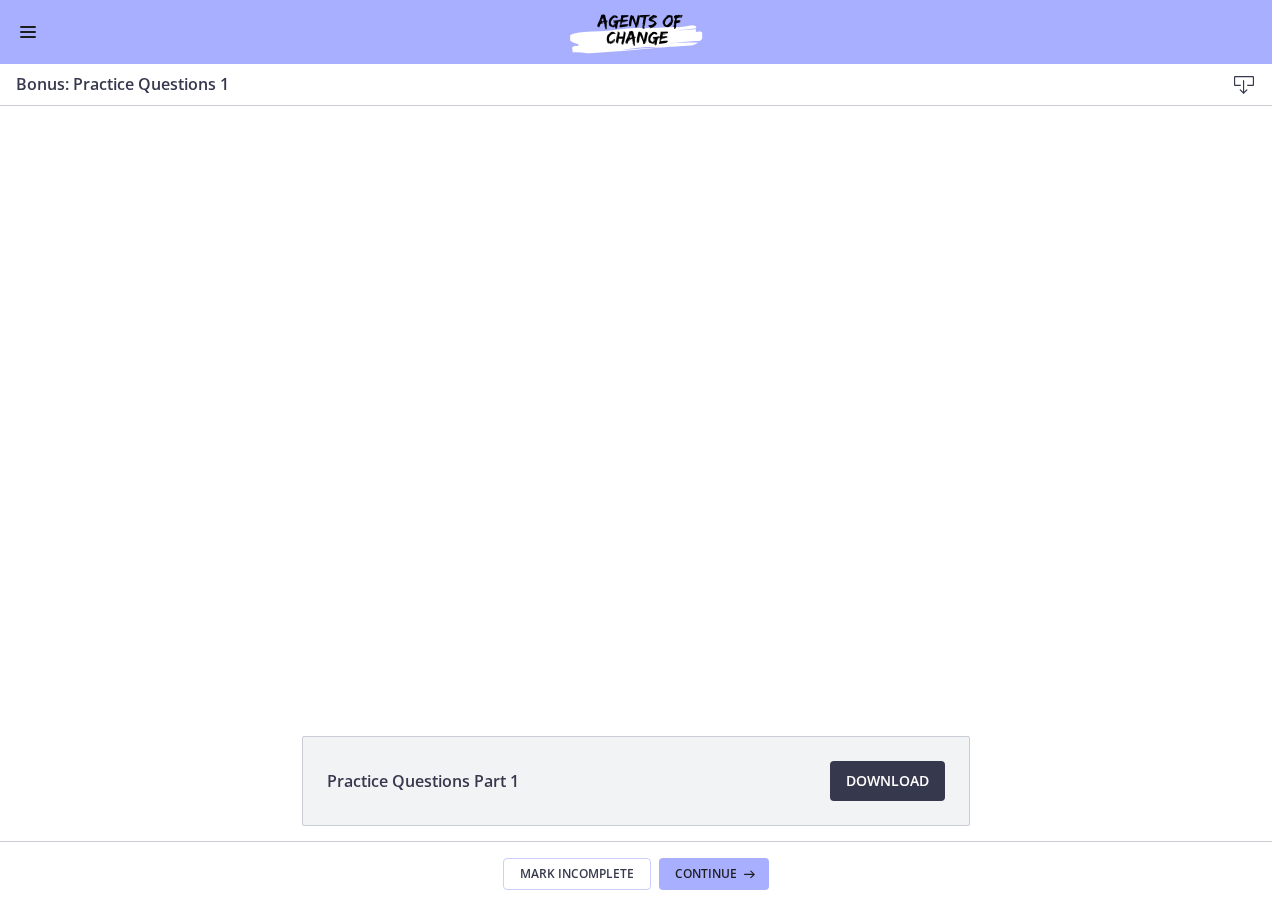 scroll, scrollTop: 0, scrollLeft: 0, axis: both 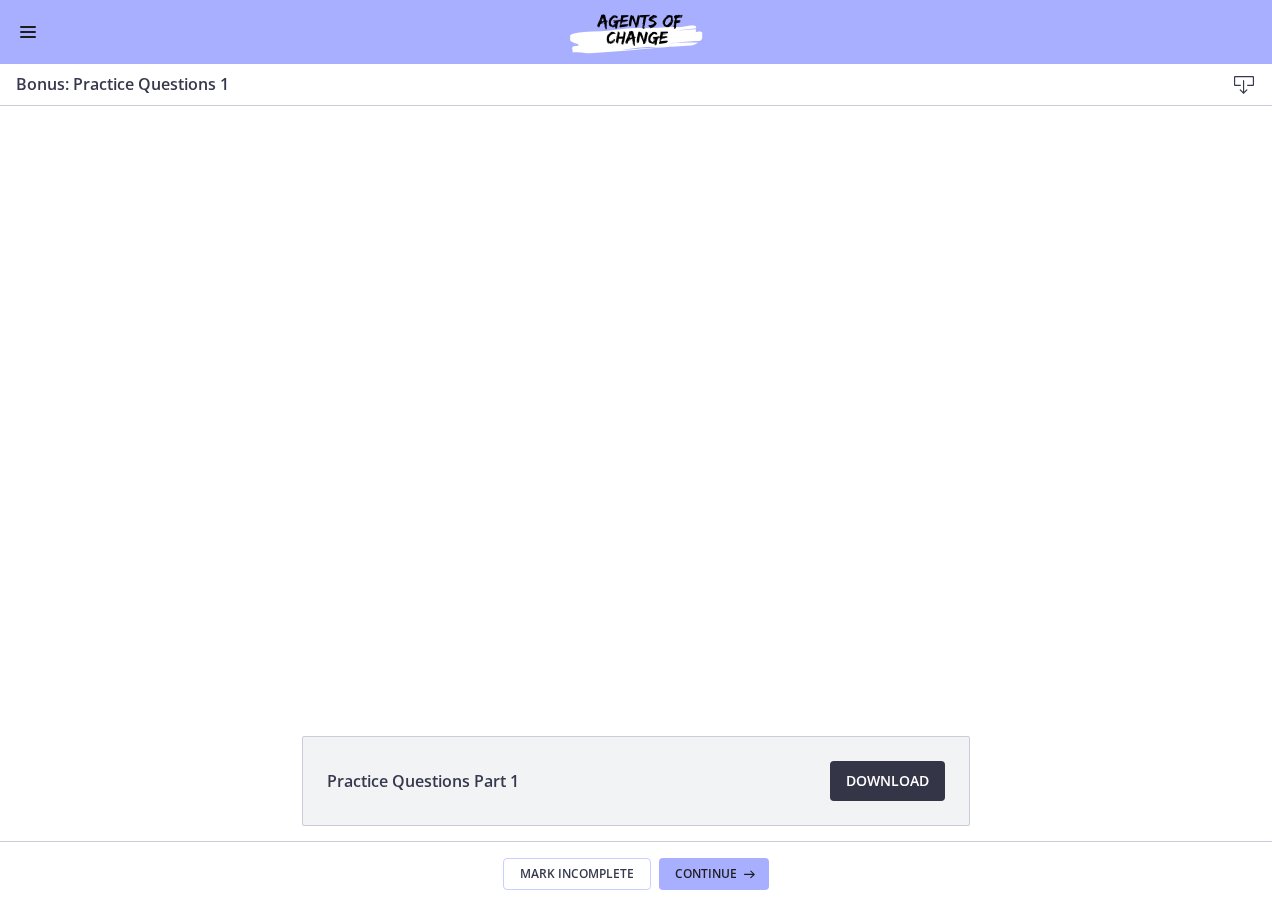 click on "Download
Opens in a new window" at bounding box center (887, 781) 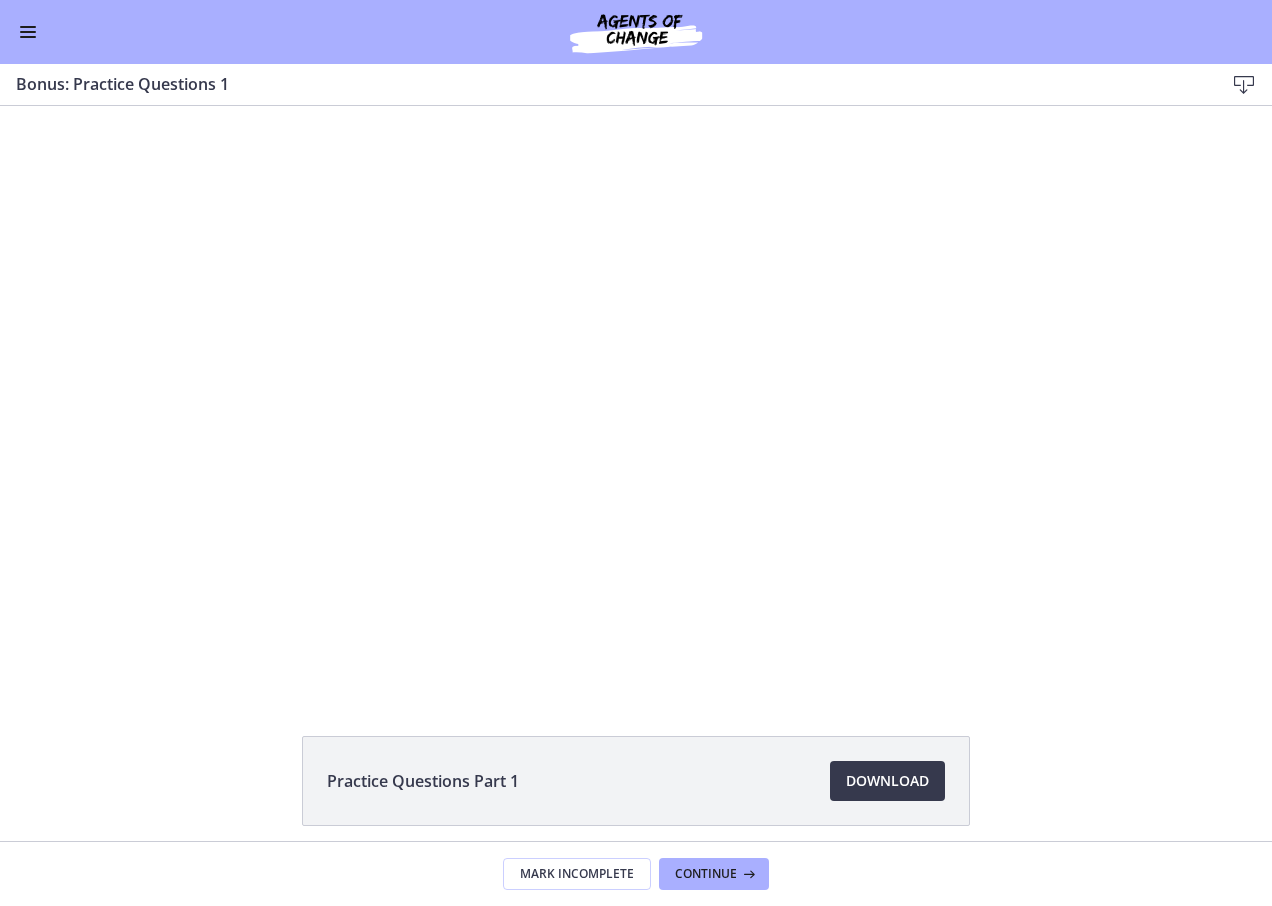 click on "Go to Dashboard" at bounding box center [636, 32] 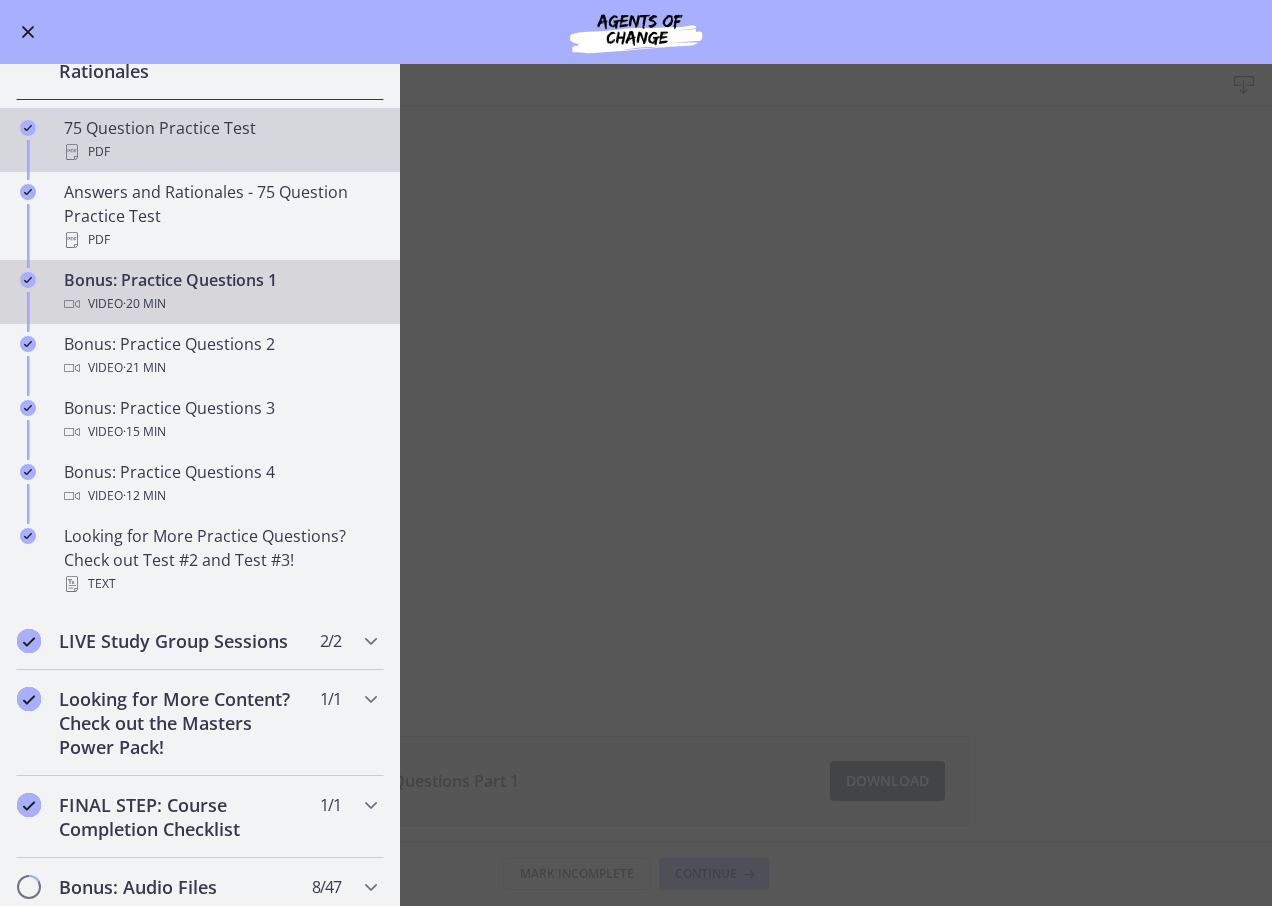 click on "PDF" at bounding box center [220, 152] 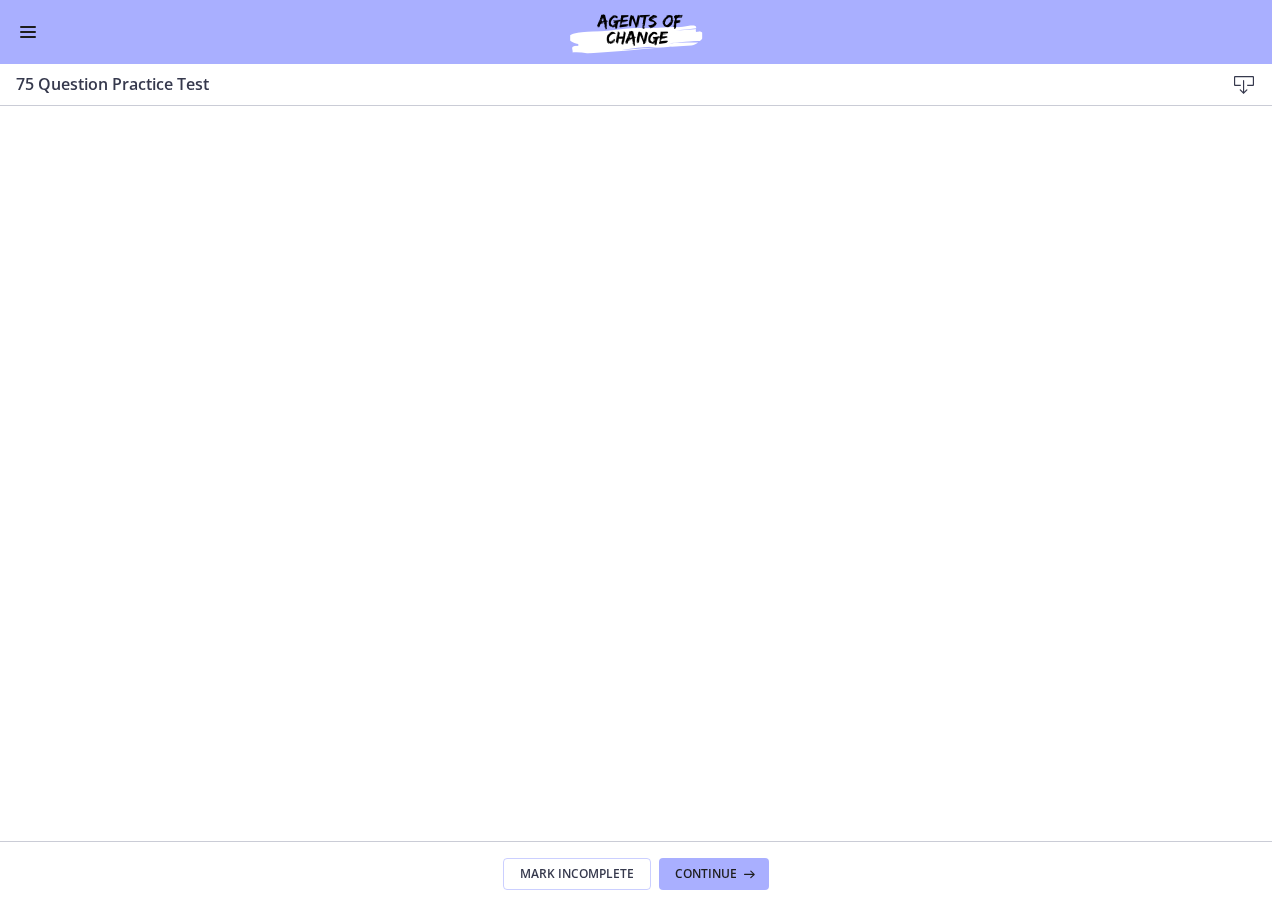 scroll, scrollTop: 863, scrollLeft: 0, axis: vertical 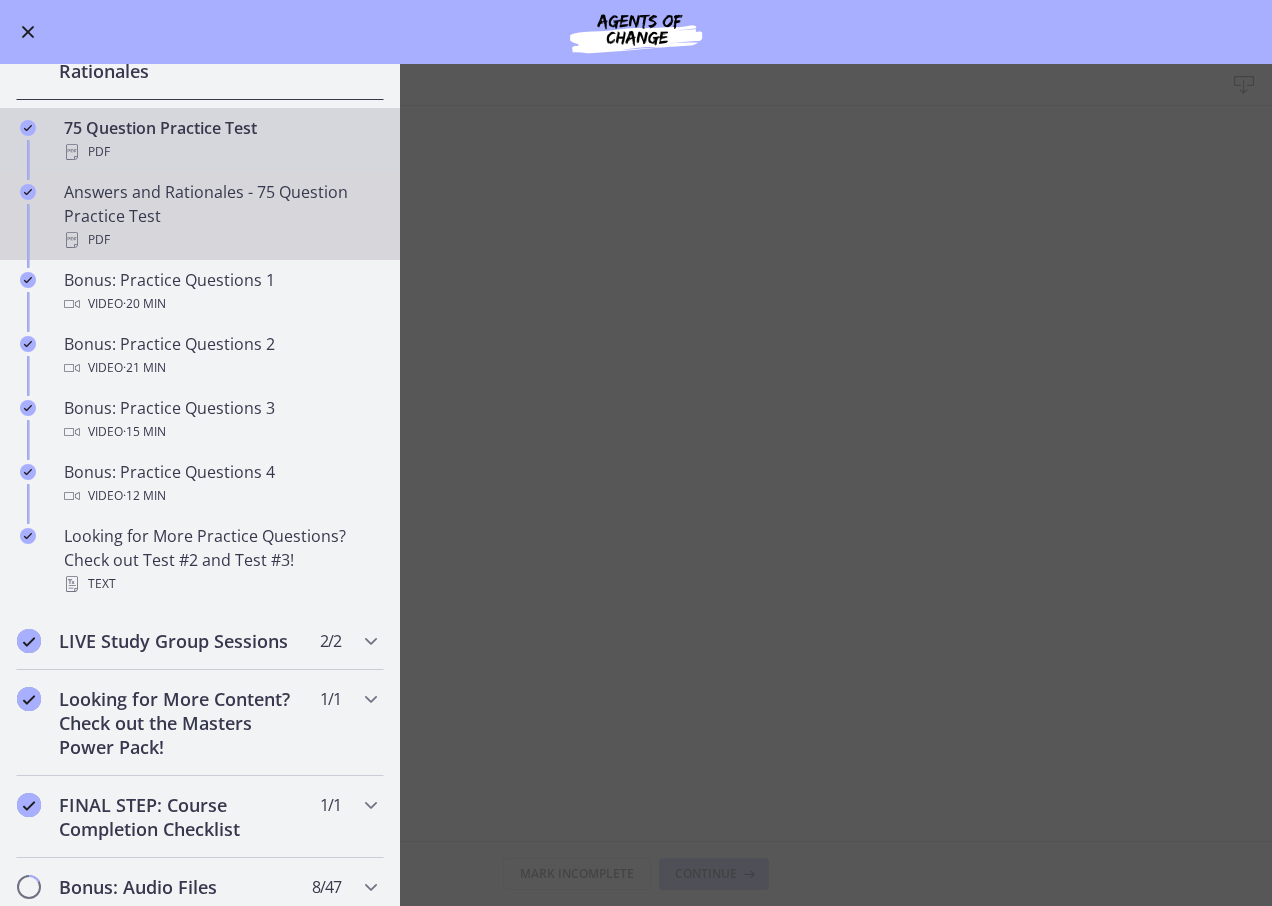 click on "Answers and Rationales - 75 Question Practice Test
PDF" at bounding box center (220, 216) 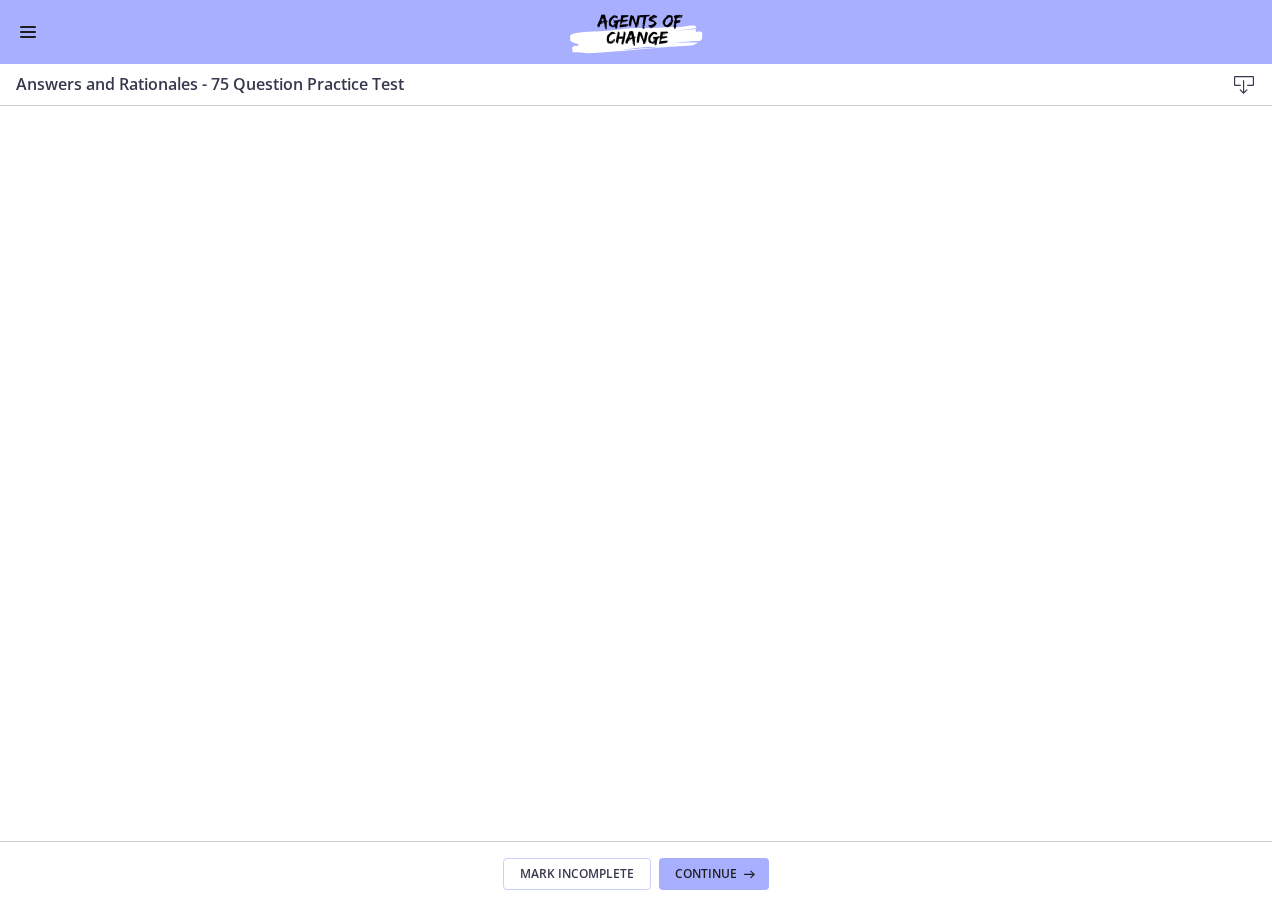 scroll, scrollTop: 863, scrollLeft: 0, axis: vertical 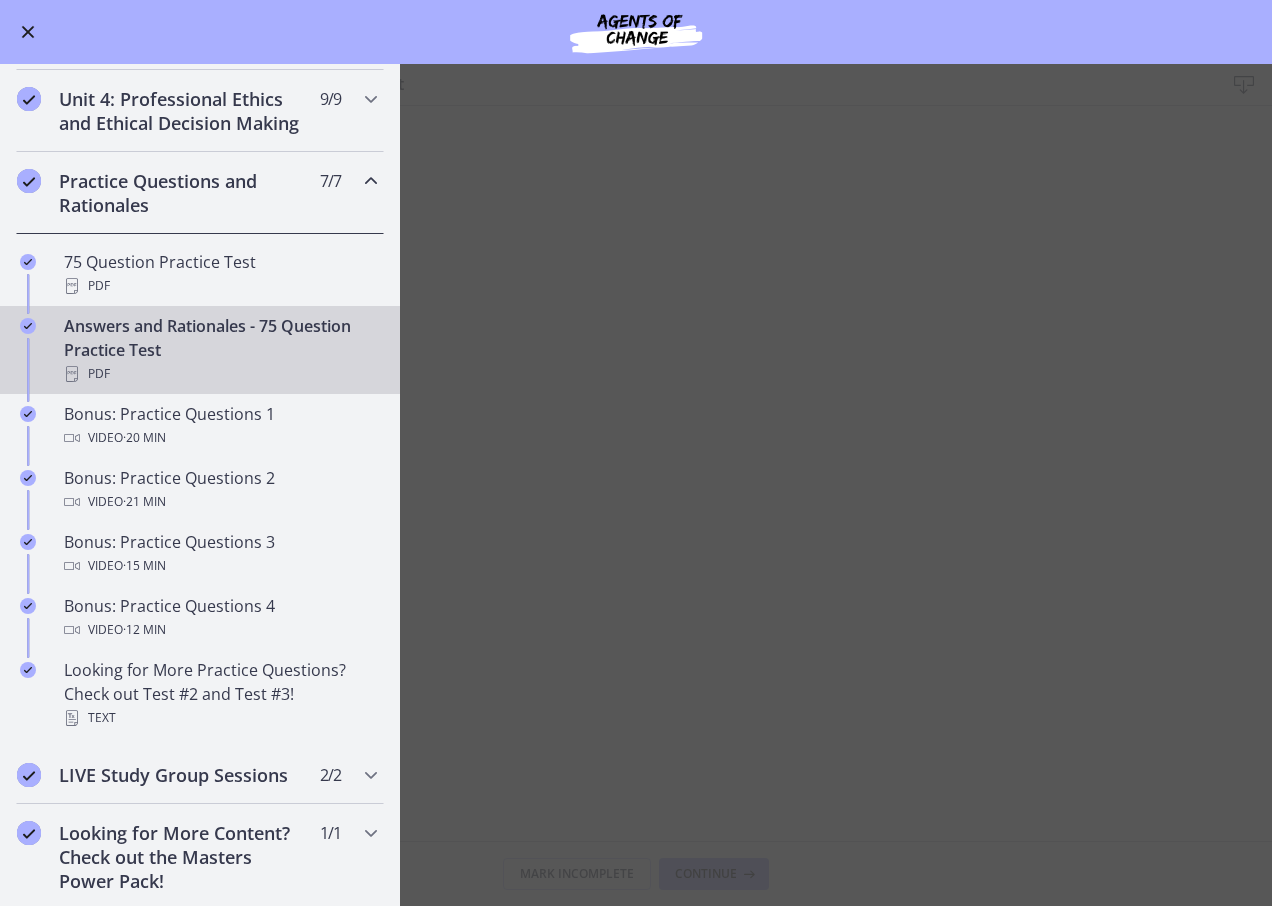 click on "Practice Questions and Rationales" at bounding box center (181, 193) 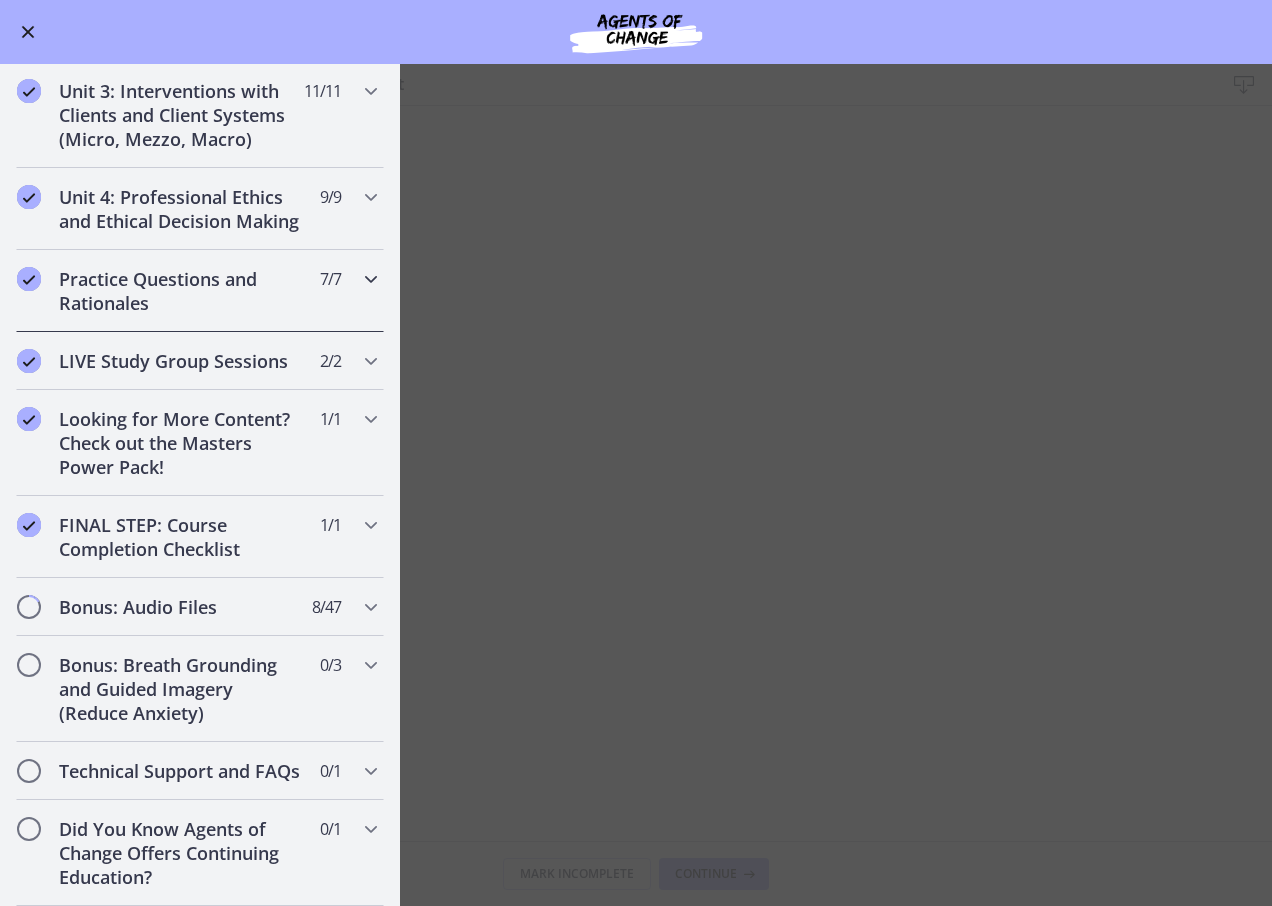 click on "Practice Questions and Rationales" at bounding box center (181, 291) 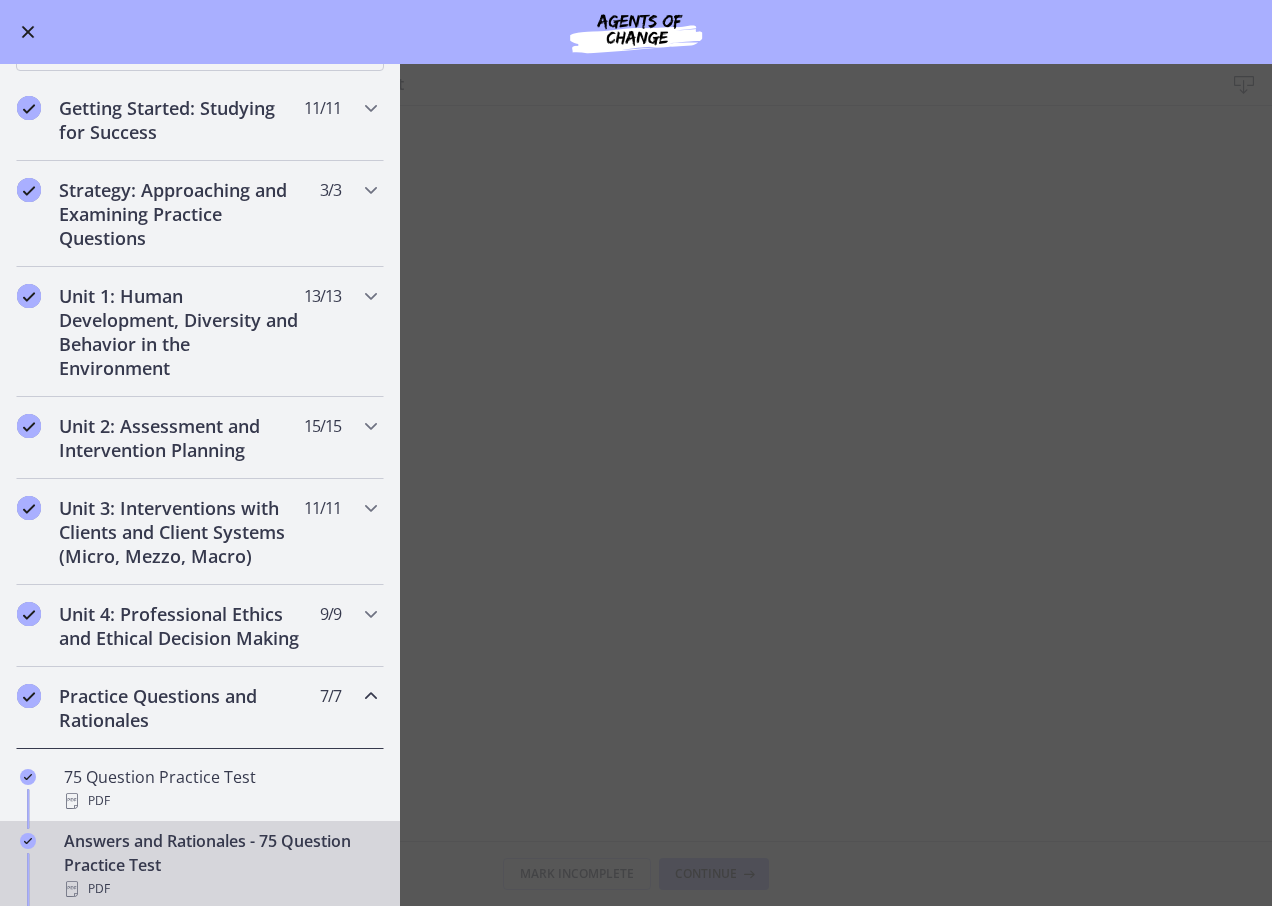 scroll, scrollTop: 191, scrollLeft: 0, axis: vertical 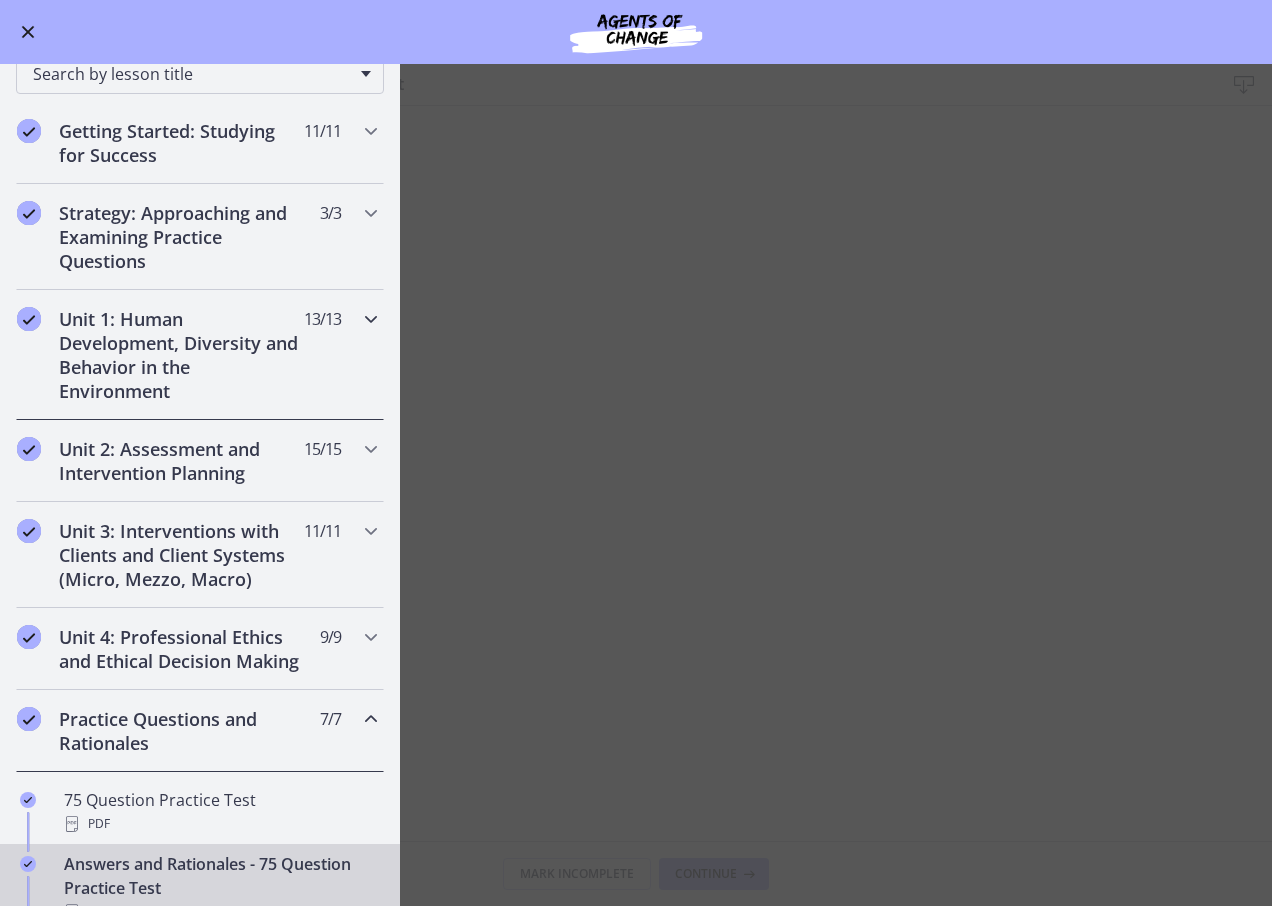 click on "Unit 1: Human Development, Diversity and Behavior in the Environment
13  /  13
Completed" at bounding box center [200, 355] 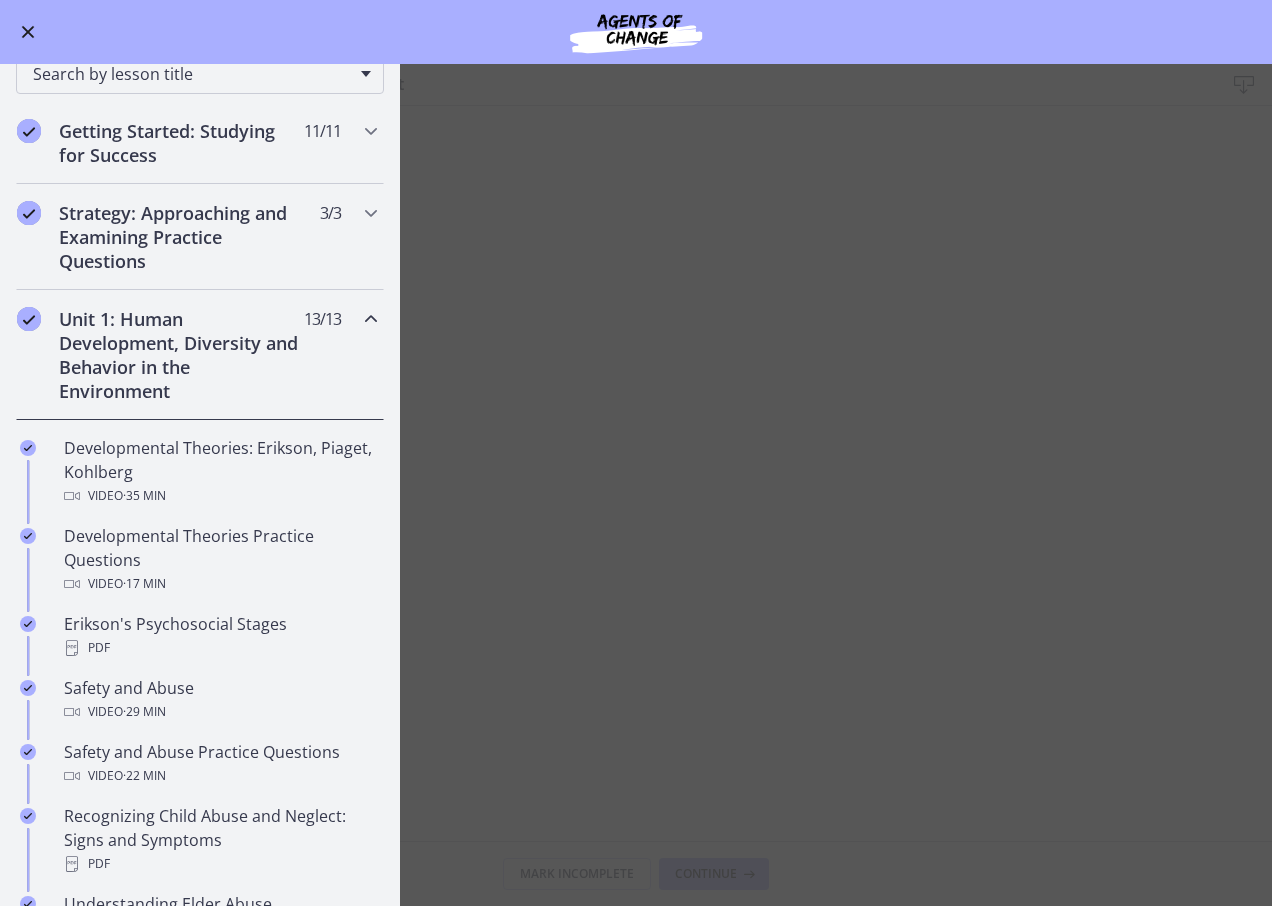 click on "Answers and Rationales - 75 Question Practice Test
Download
Enable fullscreen
Mark Incomplete
Continue" at bounding box center (636, 485) 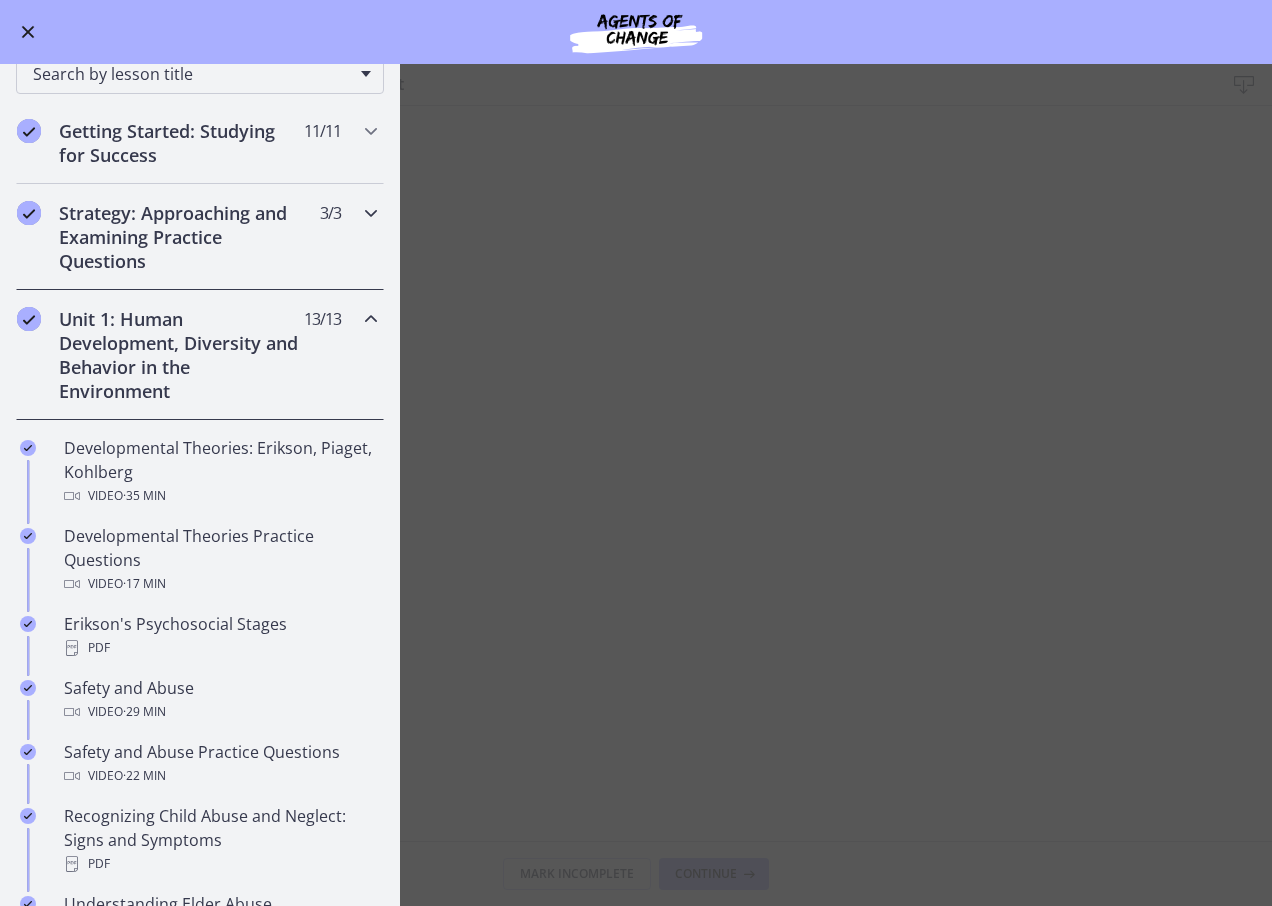 click on "Strategy: Approaching and Examining Practice Questions" at bounding box center [181, 237] 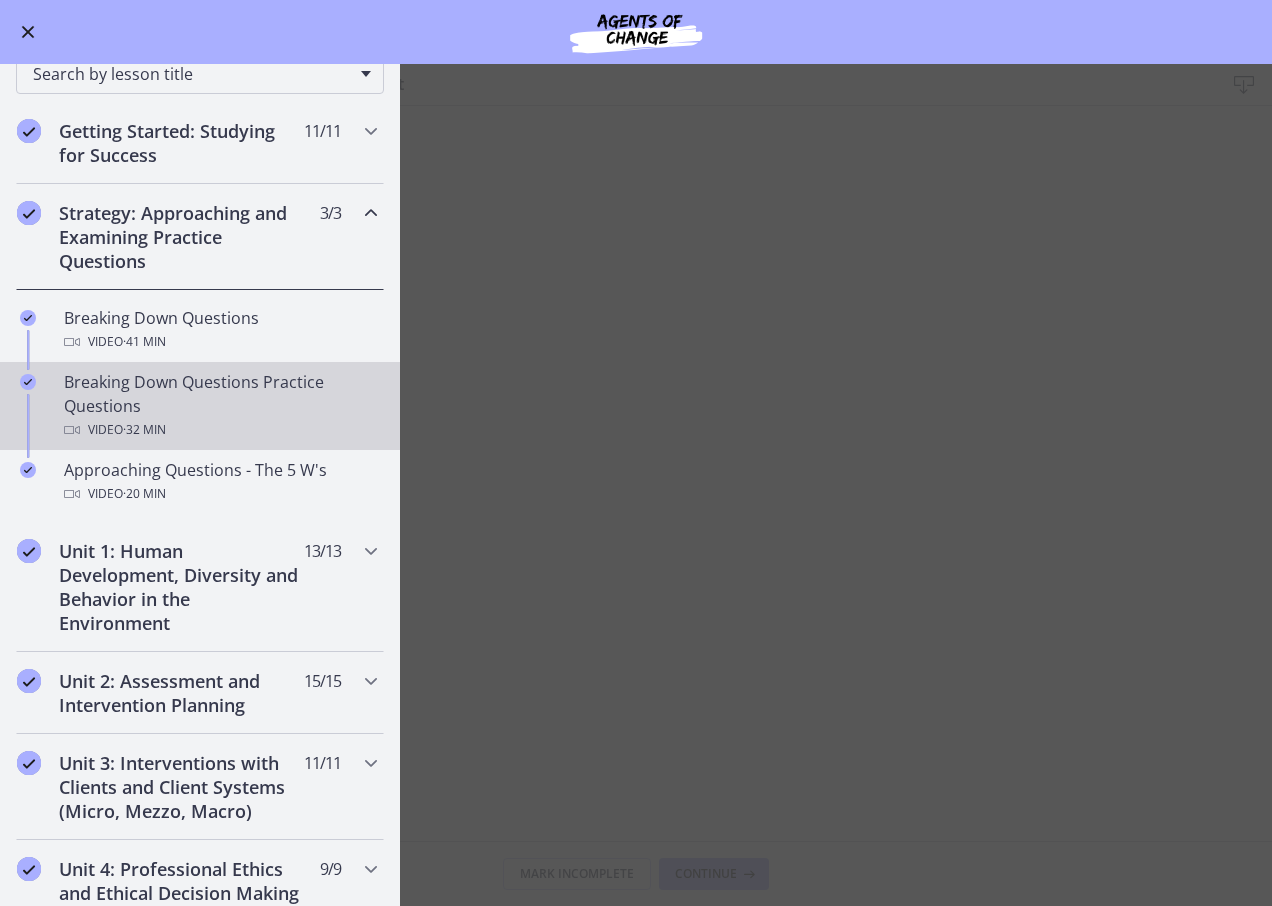 click on "Breaking Down Questions Practice Questions
Video
·  32 min" at bounding box center (220, 406) 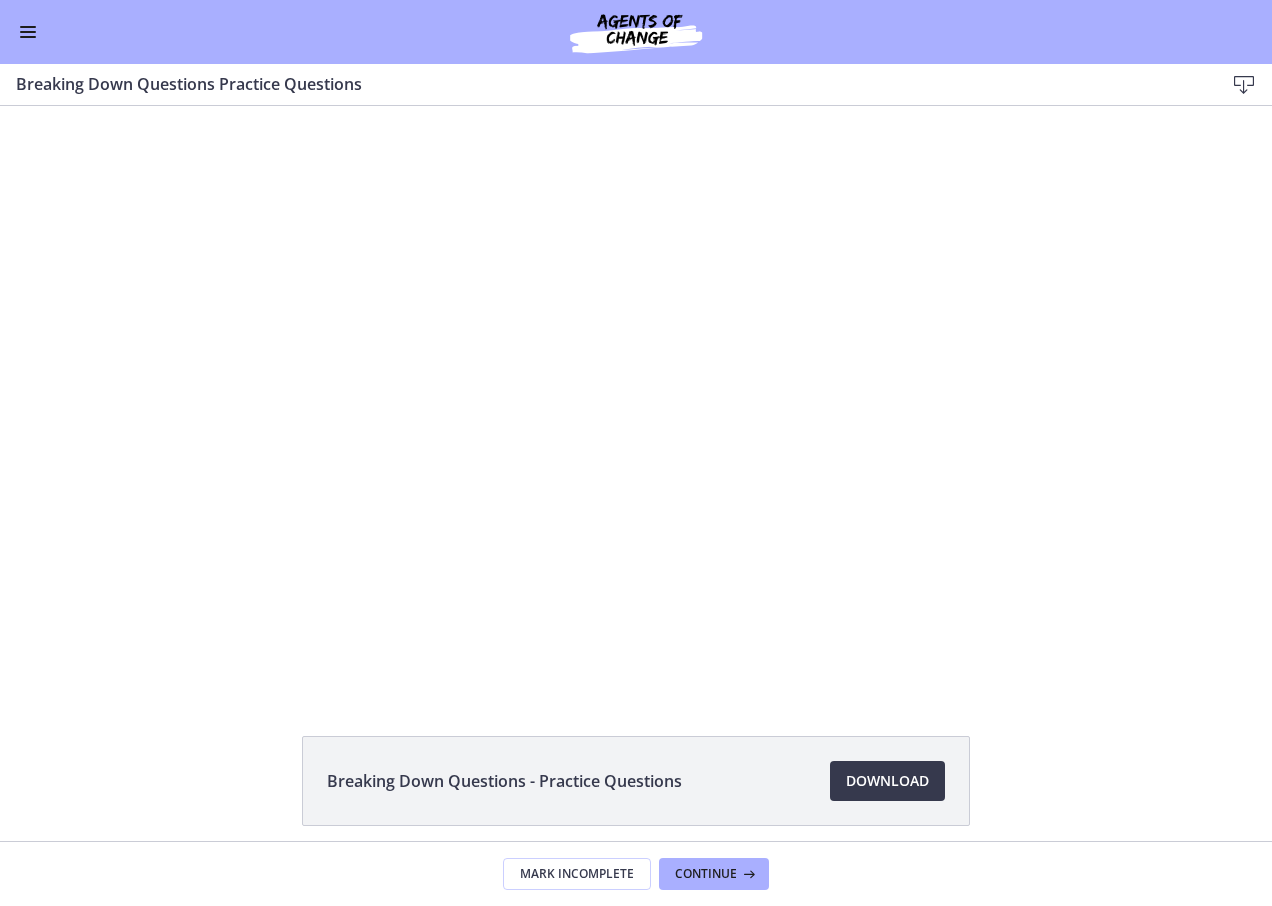 scroll, scrollTop: 0, scrollLeft: 0, axis: both 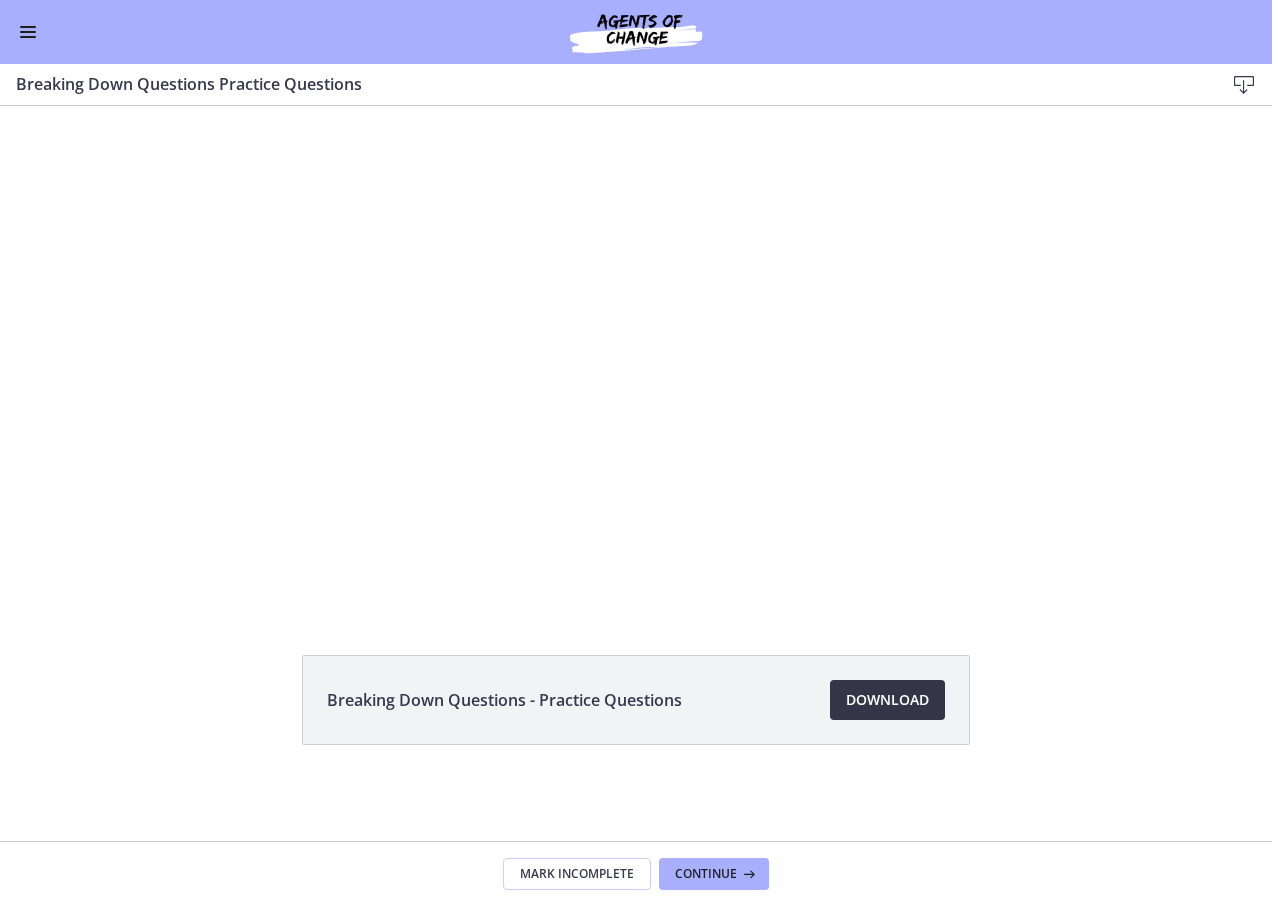 click on "Download
Opens in a new window" at bounding box center [887, 700] 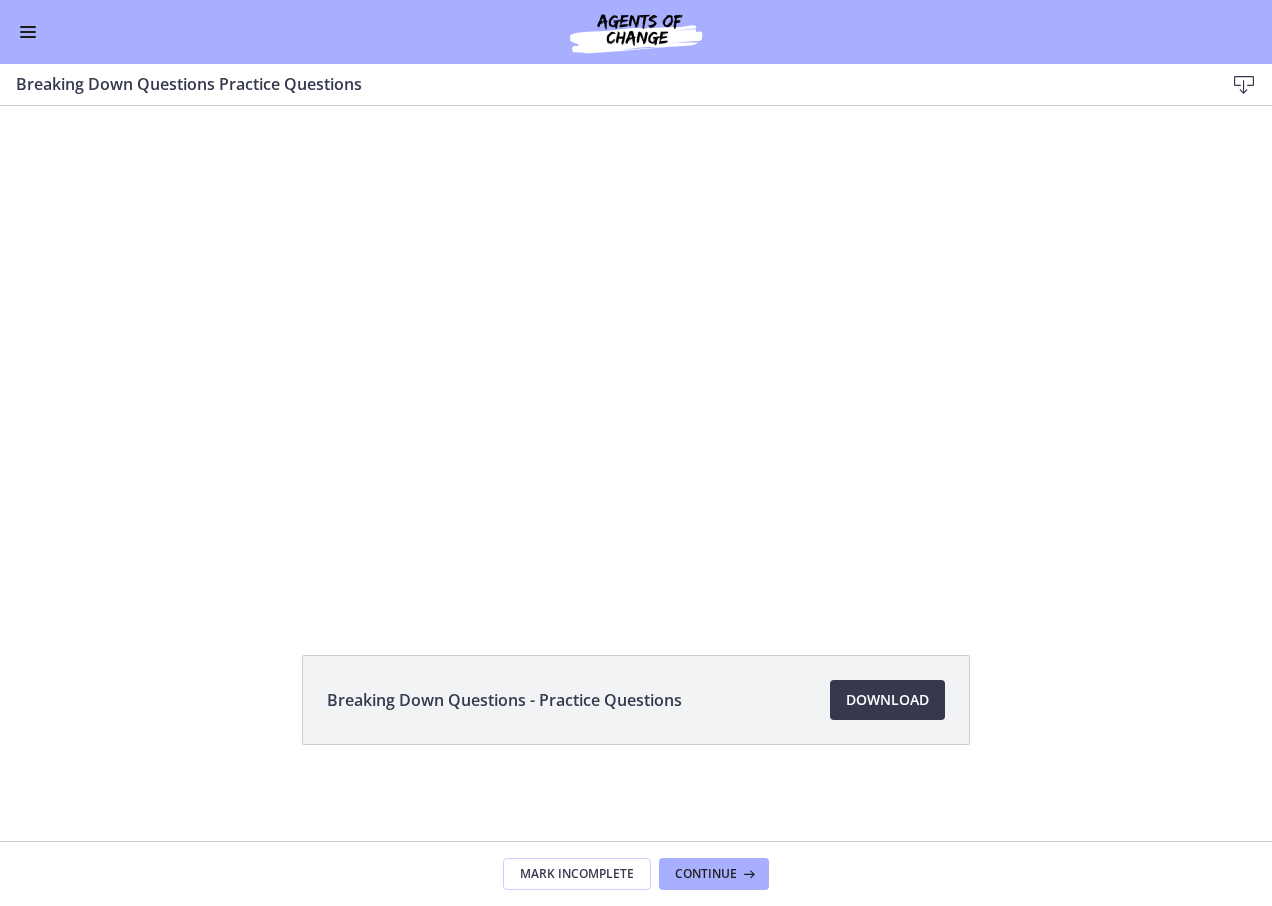 click at bounding box center (28, 32) 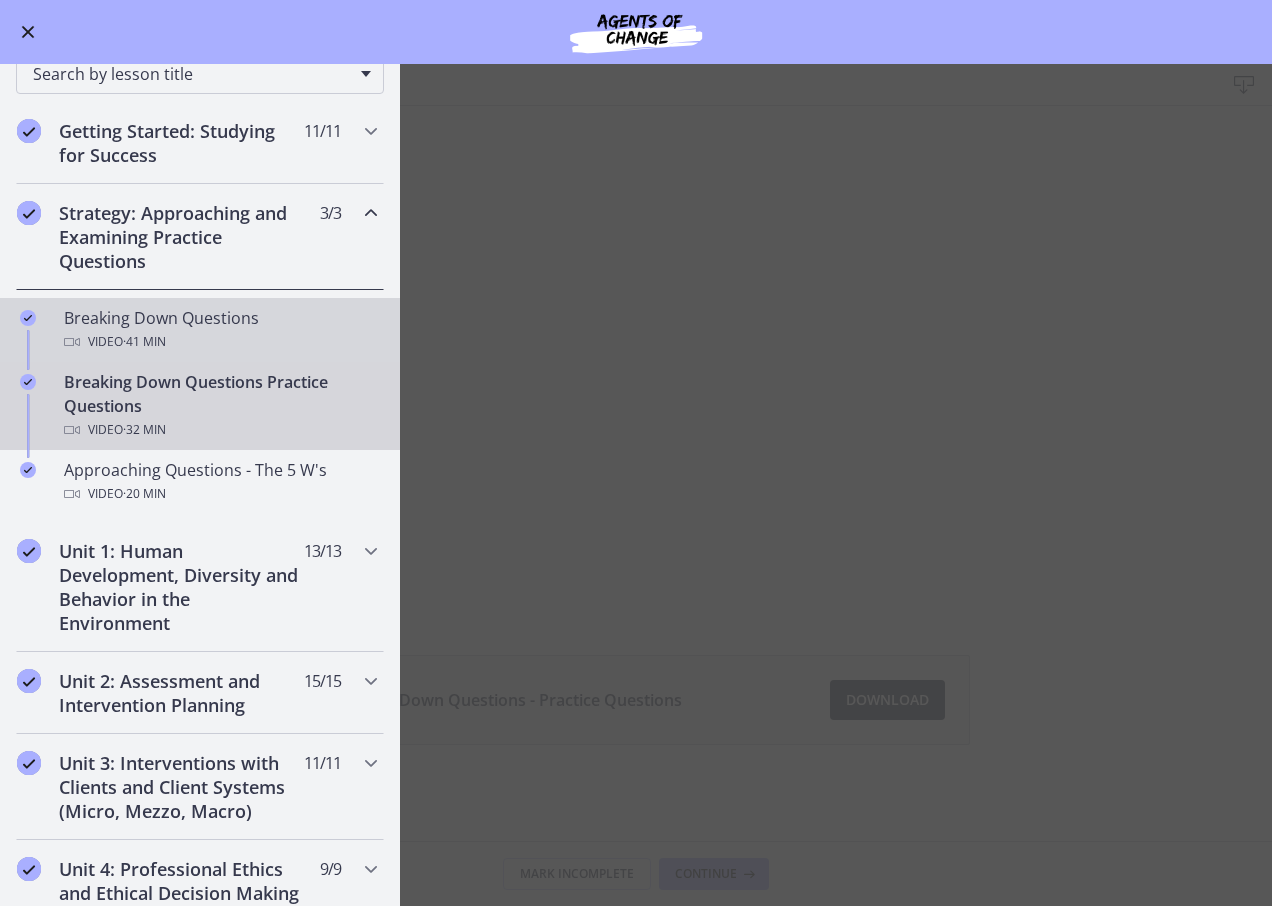 click on "Breaking Down Questions
Video
·  41 min" at bounding box center [200, 330] 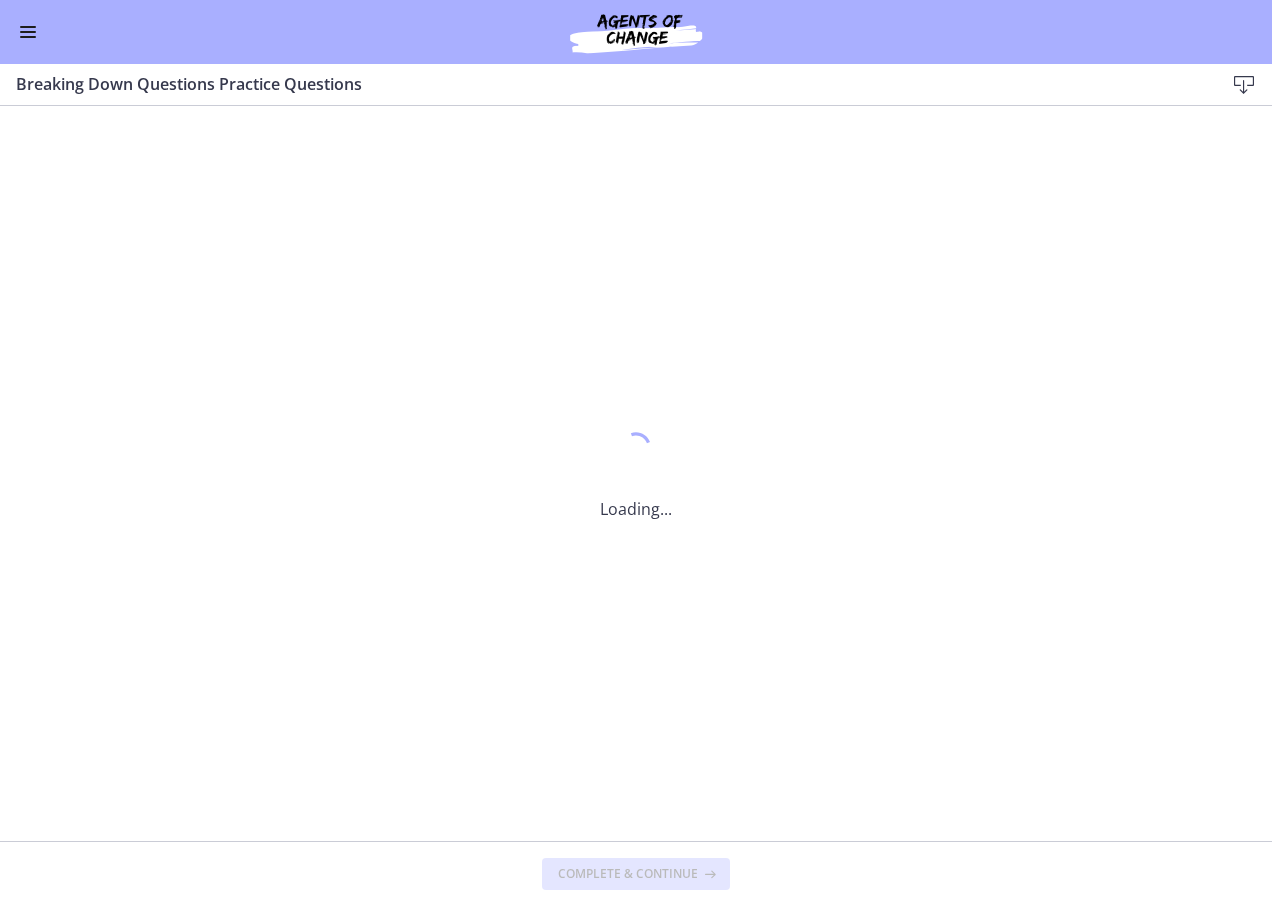 scroll, scrollTop: 0, scrollLeft: 0, axis: both 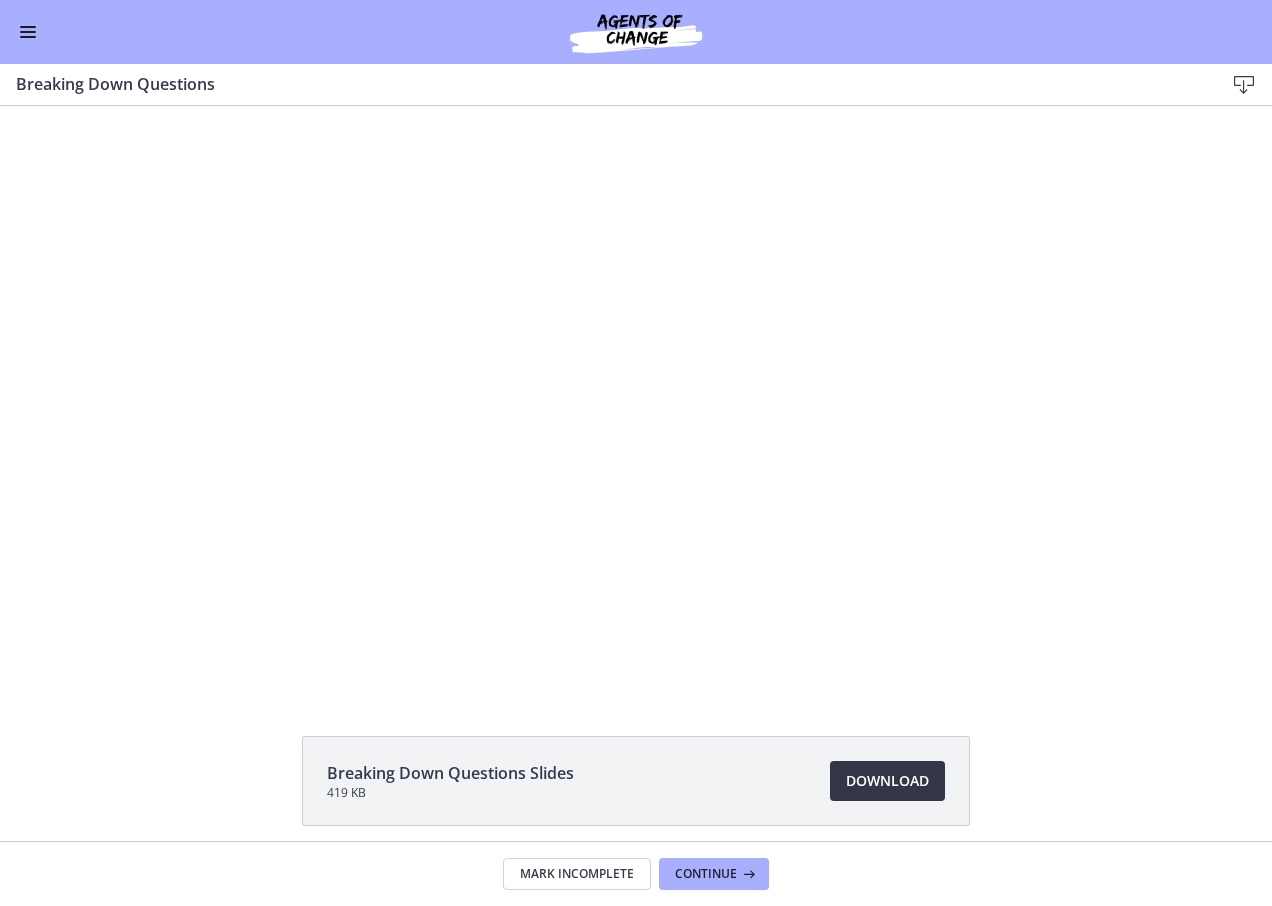 click on "Download
Opens in a new window" at bounding box center (887, 781) 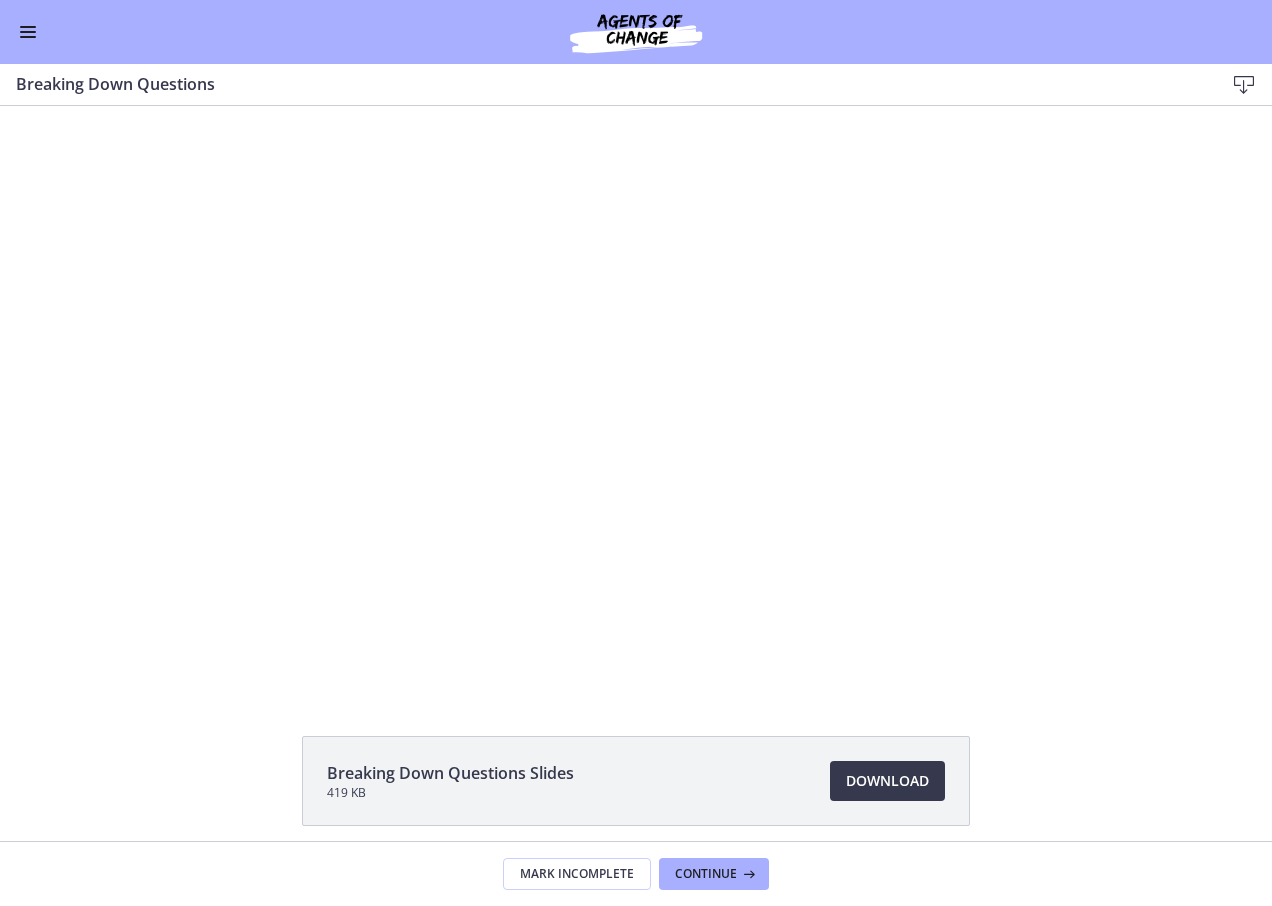 click at bounding box center (28, 32) 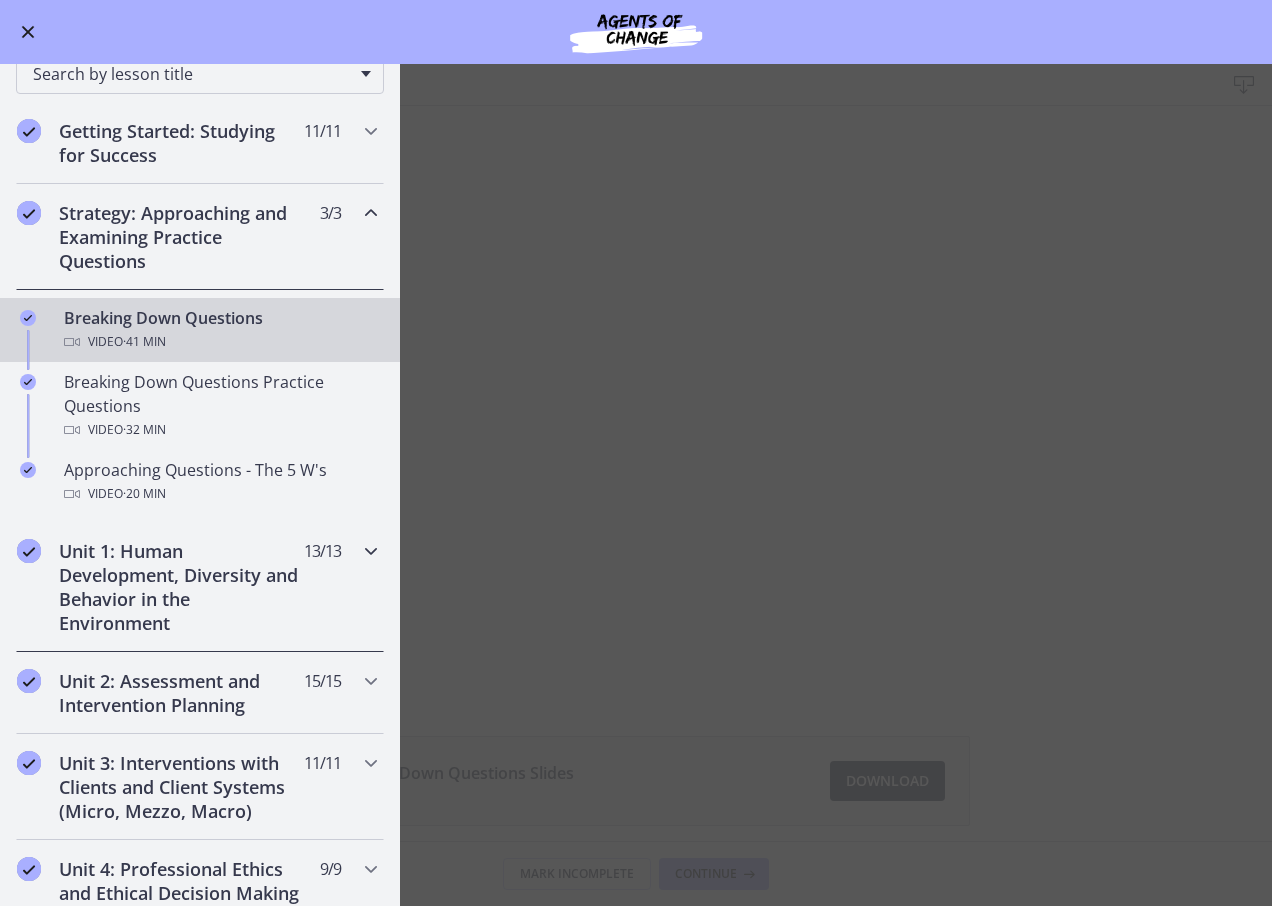 click on "Unit 1: Human Development, Diversity and Behavior in the Environment" at bounding box center (181, 587) 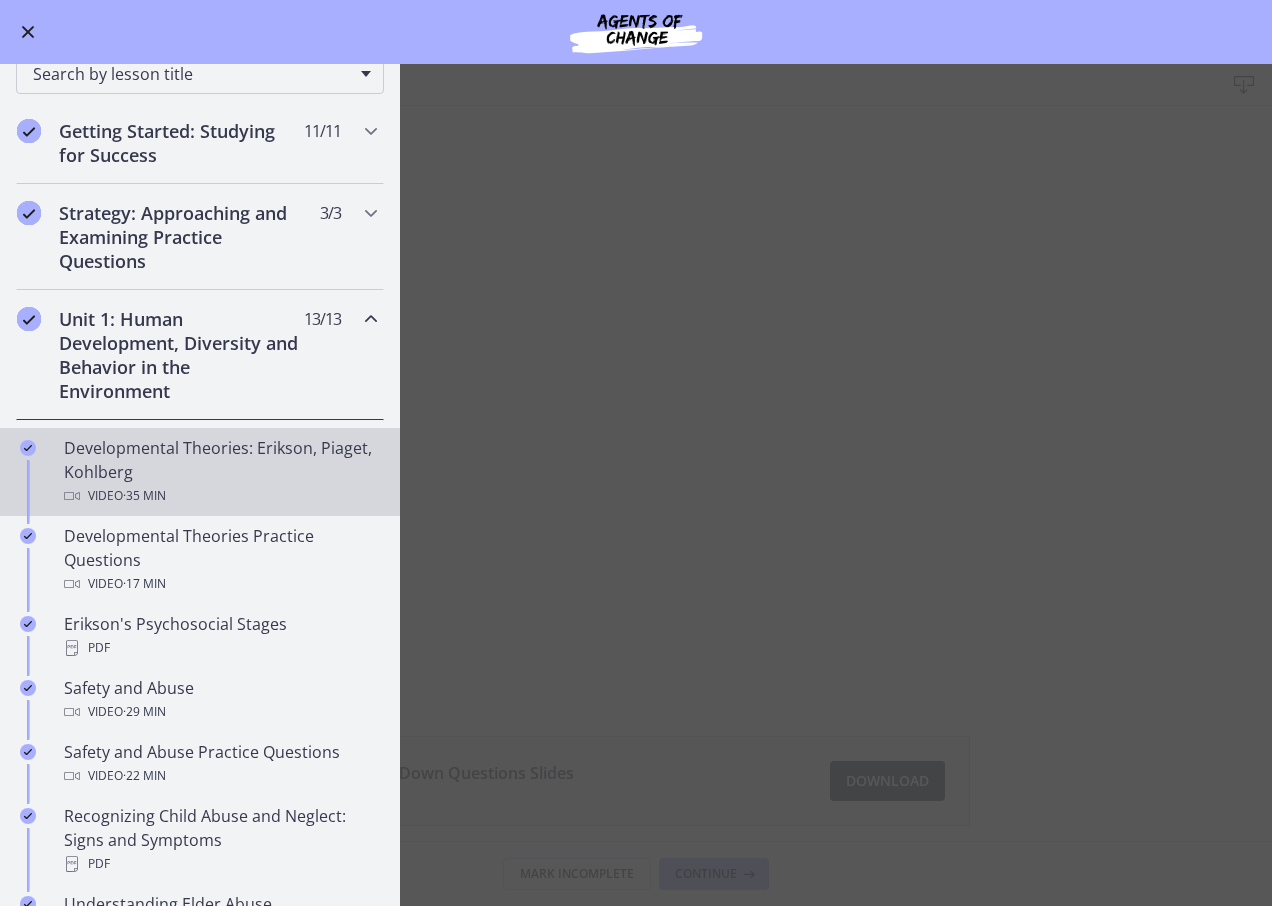 click on "Developmental Theories: Erikson, Piaget, Kohlberg
Video
·  35 min" at bounding box center [220, 472] 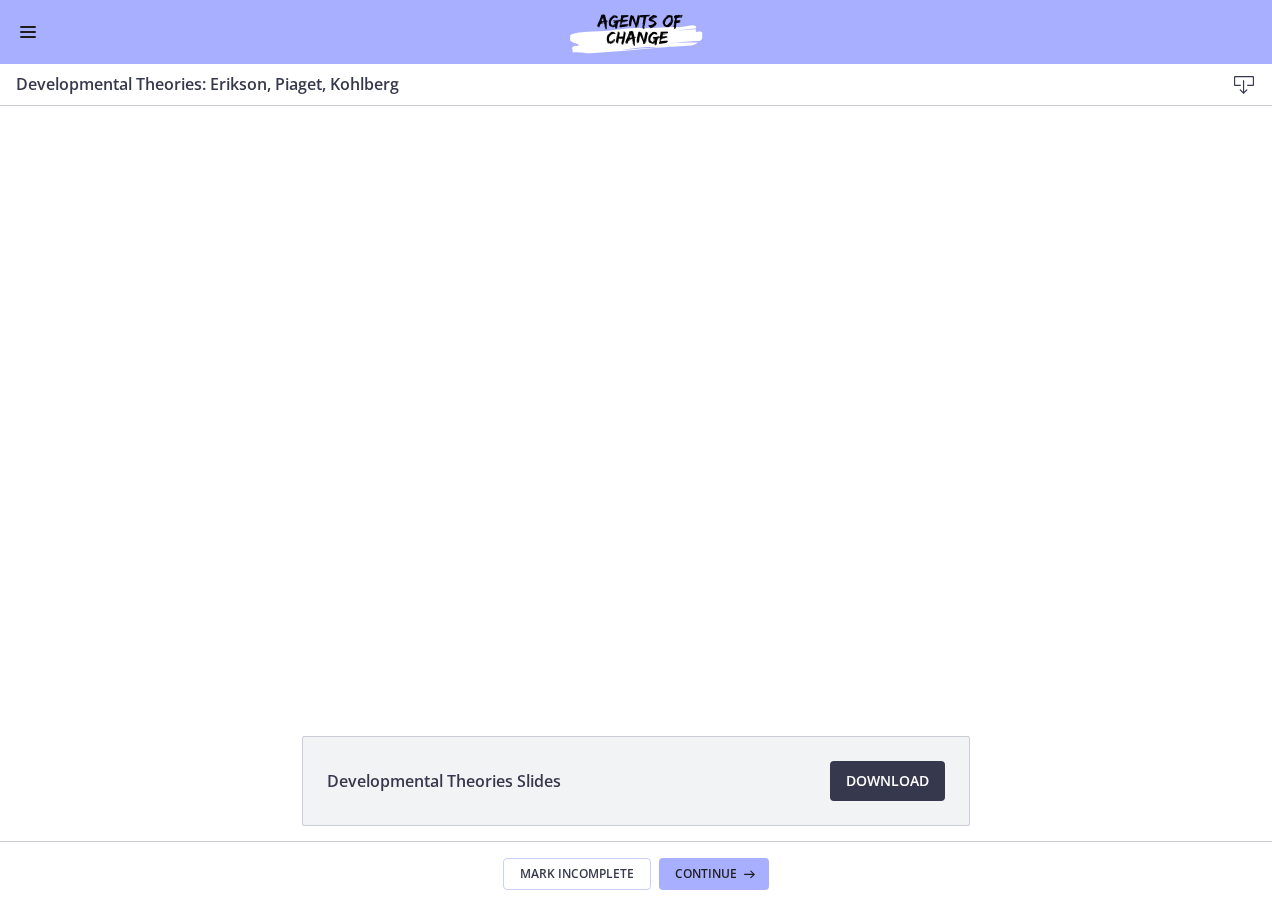 scroll, scrollTop: 0, scrollLeft: 0, axis: both 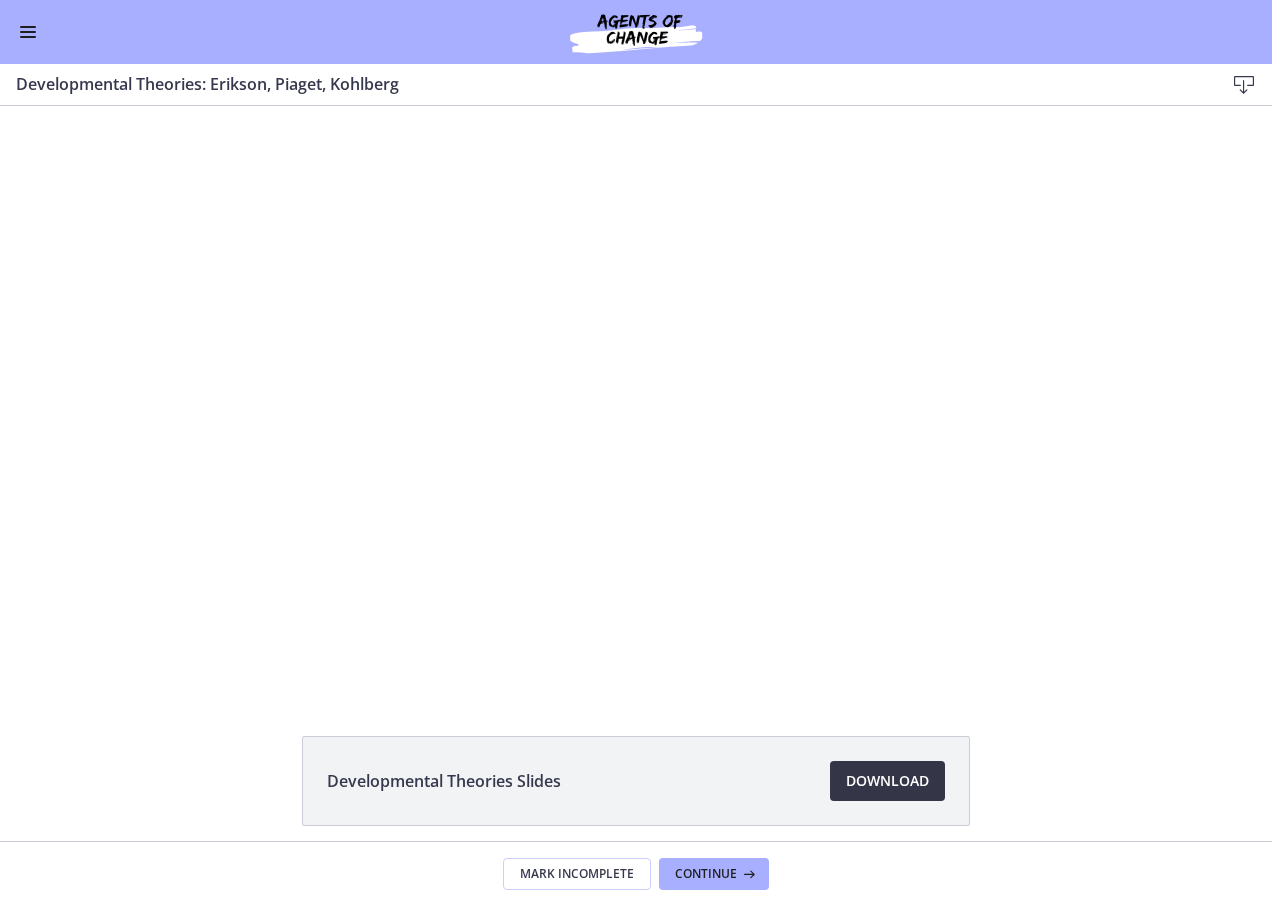 click on "Download
Opens in a new window" at bounding box center (887, 781) 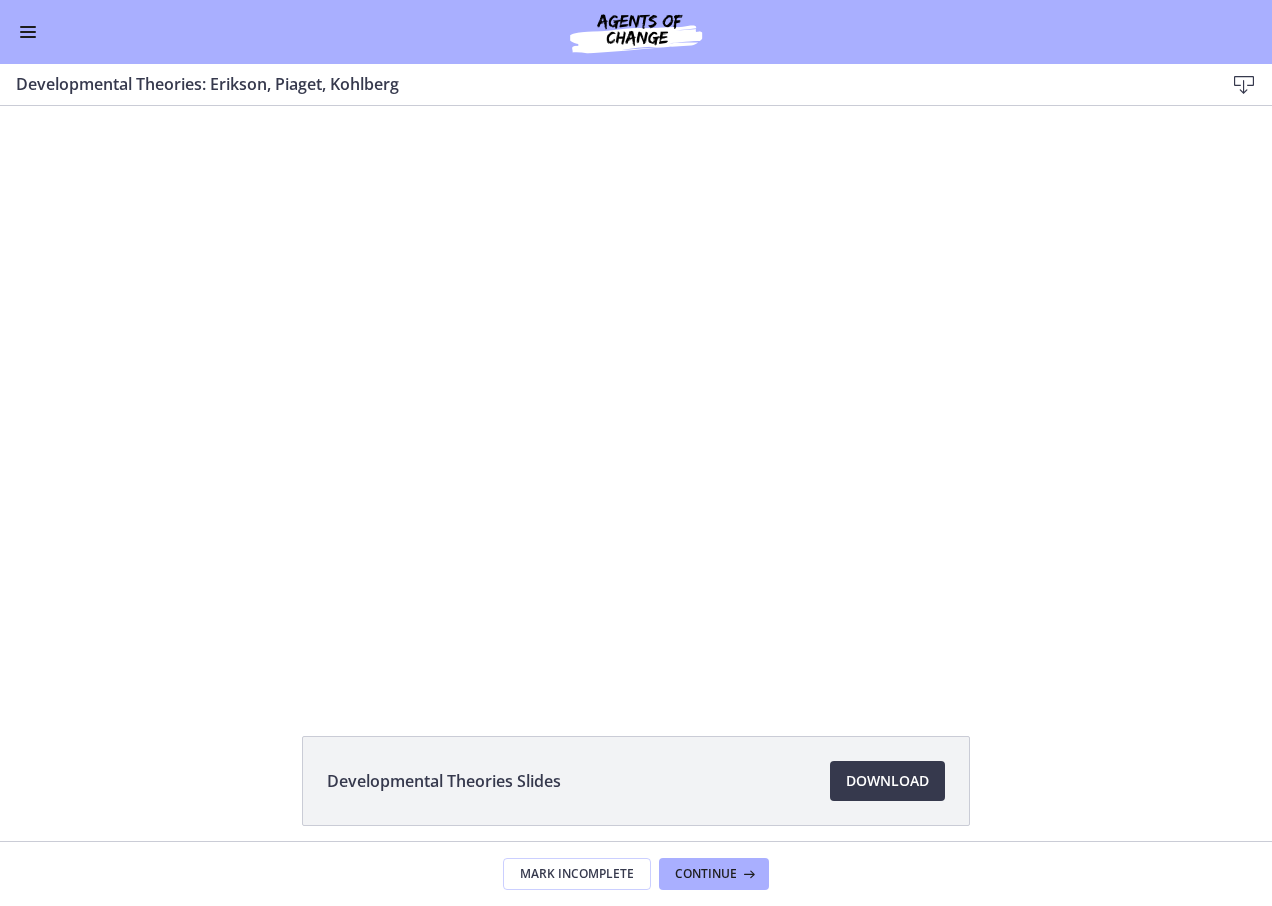click at bounding box center (28, 32) 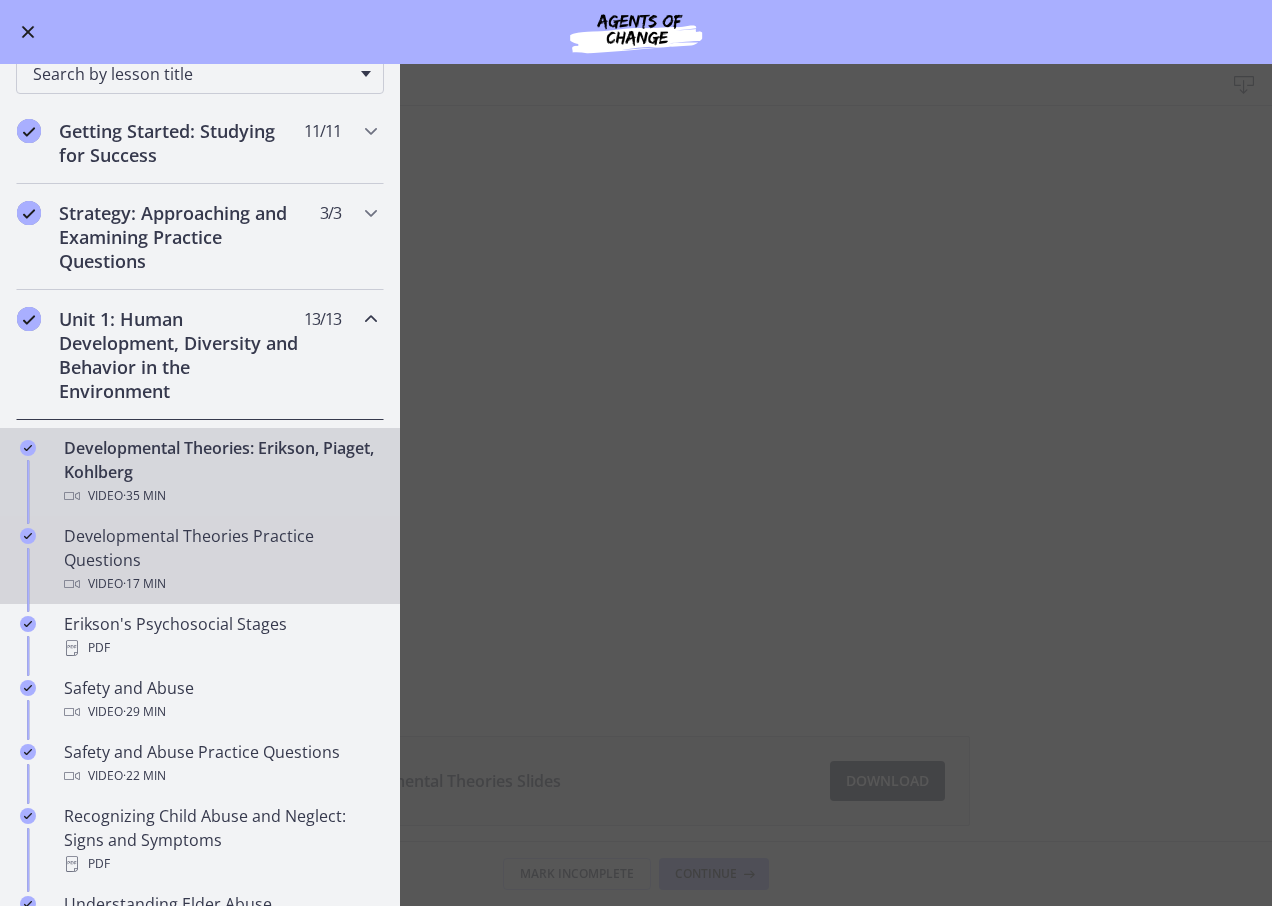 click on "Developmental Theories Practice Questions
Video
·  17 min" at bounding box center (220, 560) 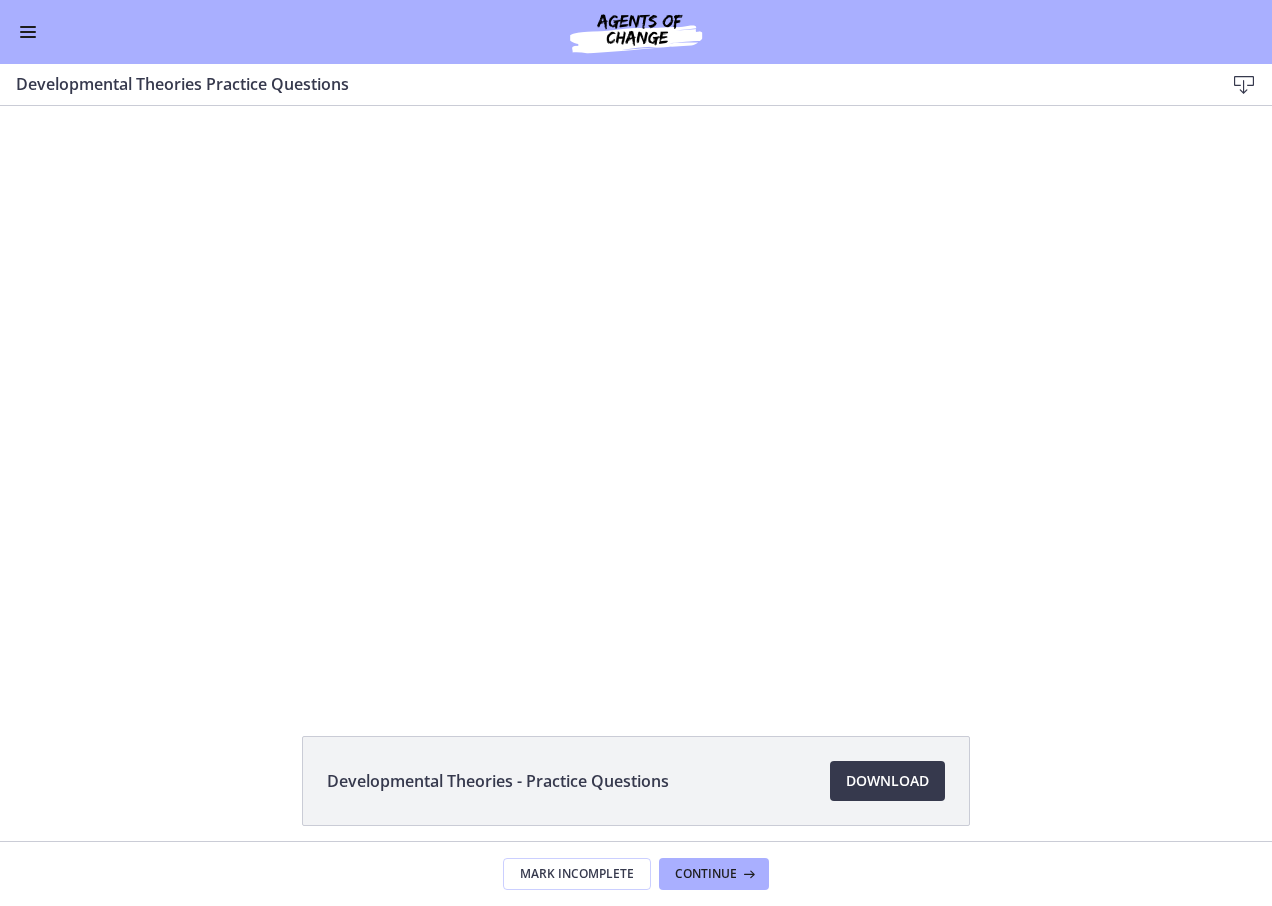 scroll, scrollTop: 0, scrollLeft: 0, axis: both 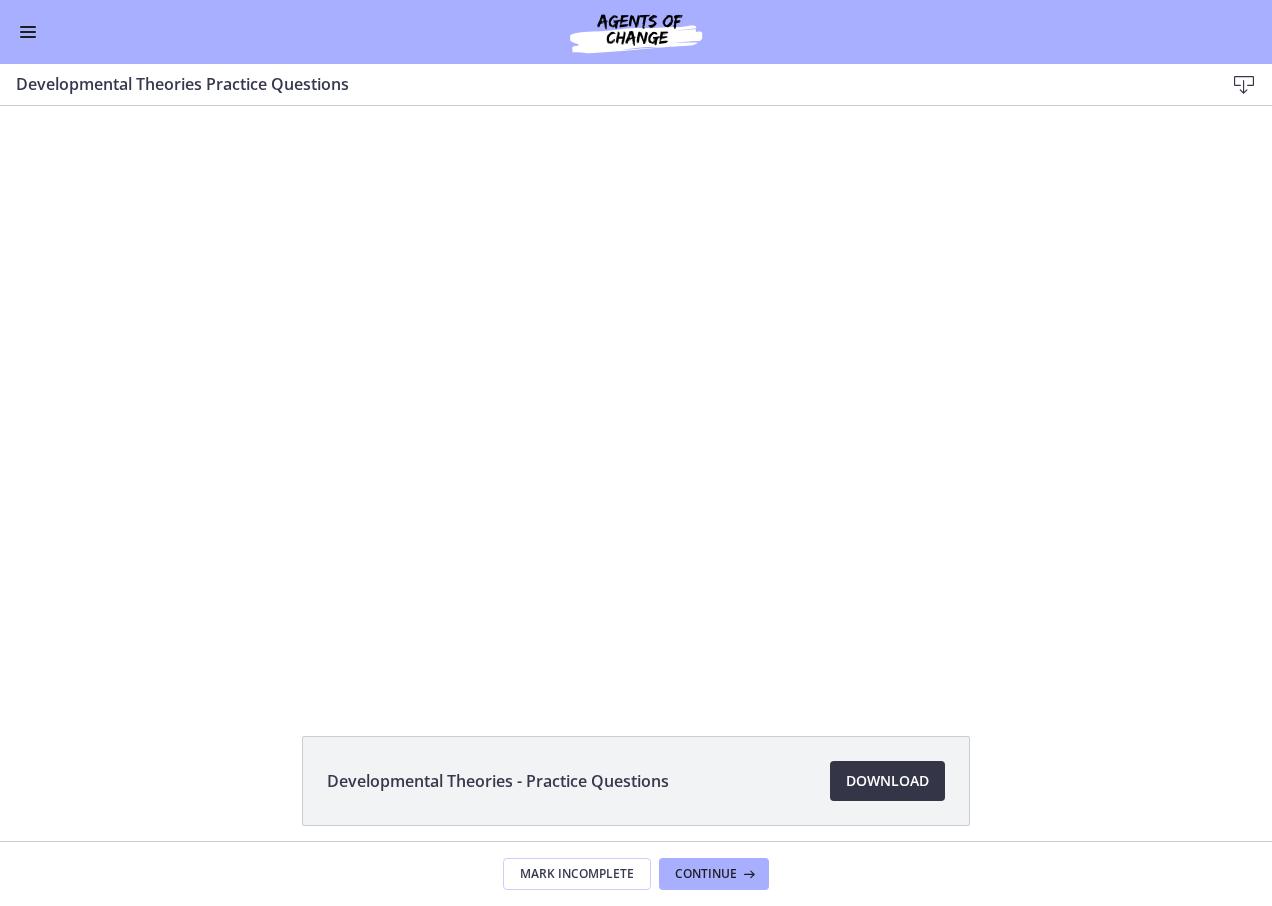click on "Download
Opens in a new window" at bounding box center (887, 781) 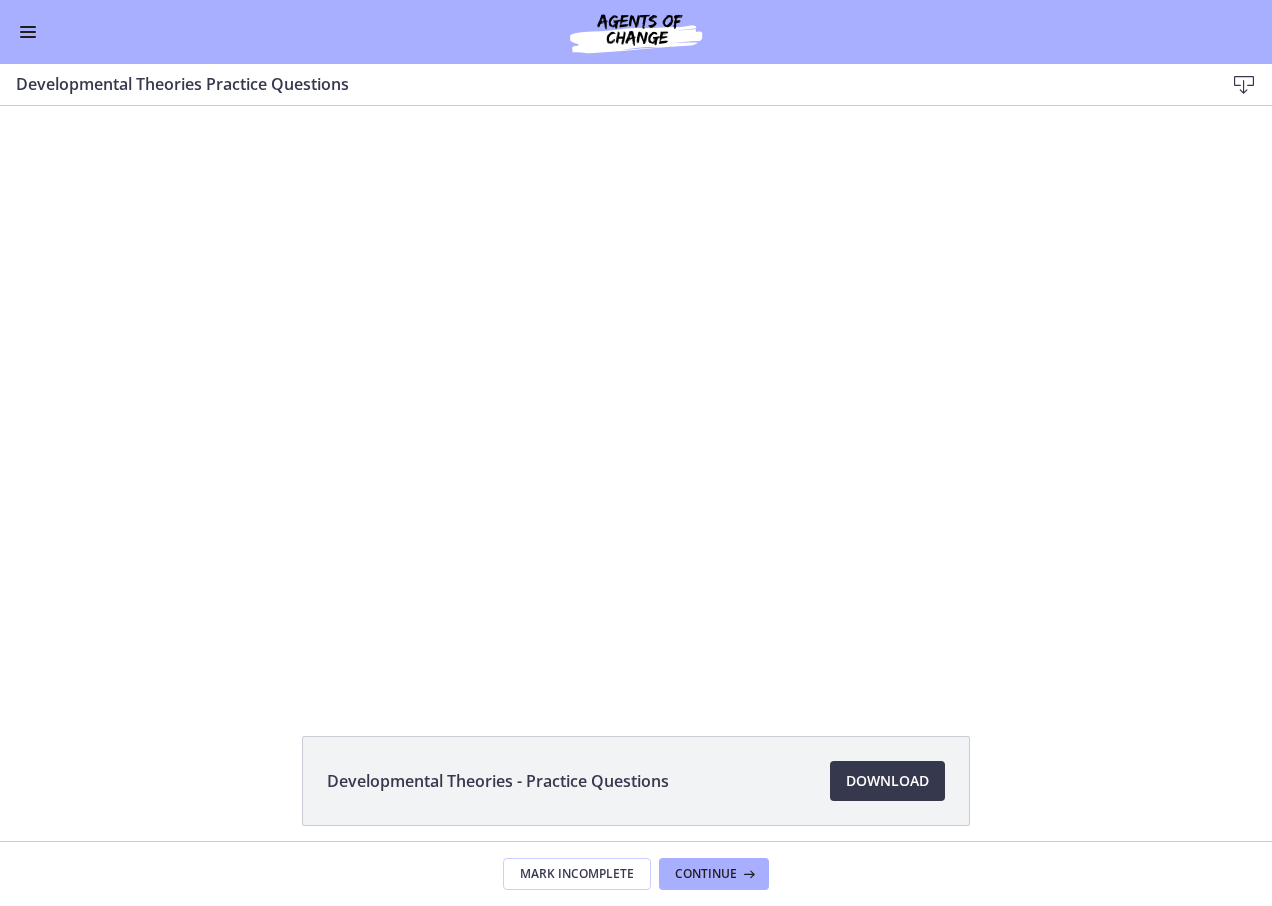 click at bounding box center [28, 32] 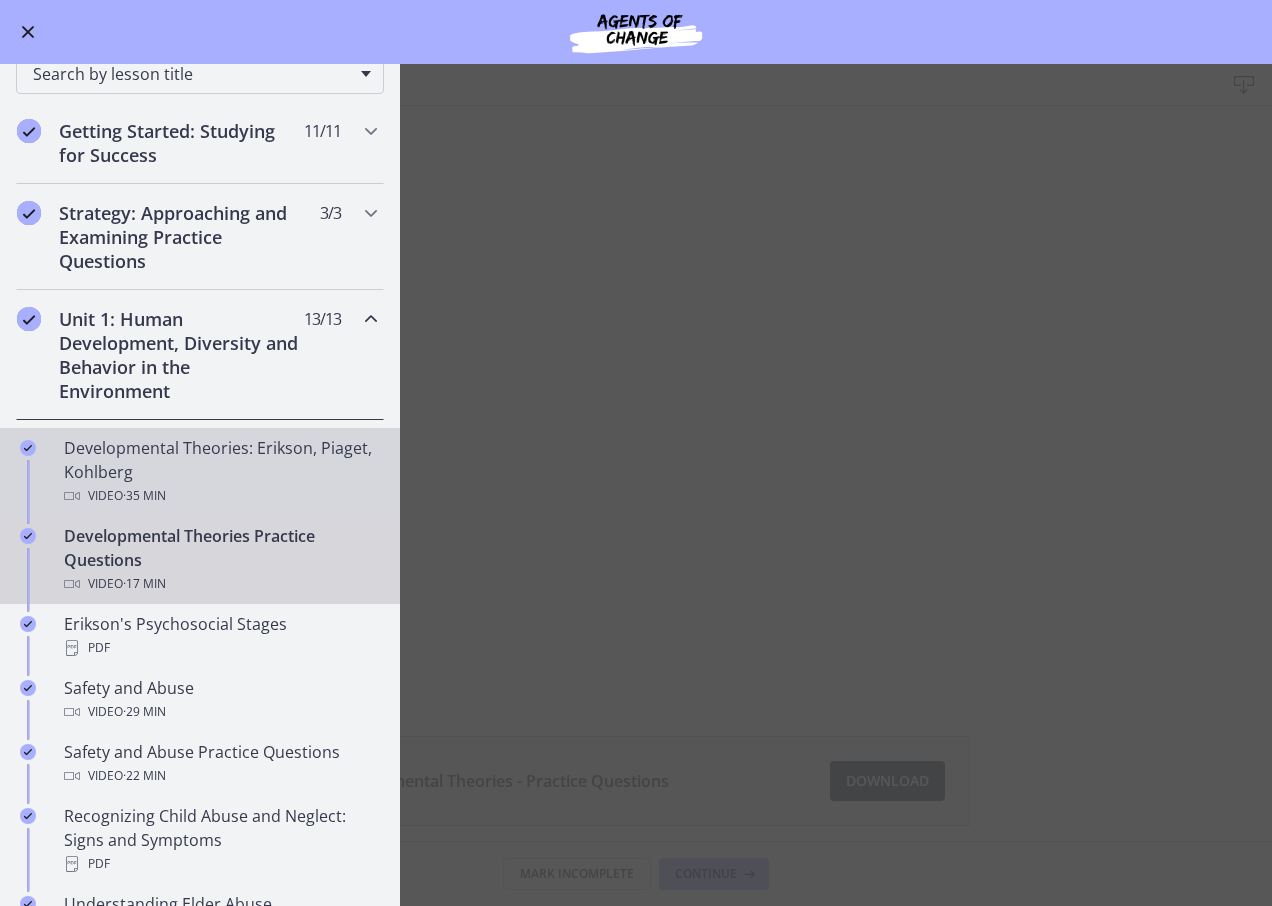 click on "Developmental Theories: Erikson, Piaget, Kohlberg
Video
·  35 min" at bounding box center (220, 472) 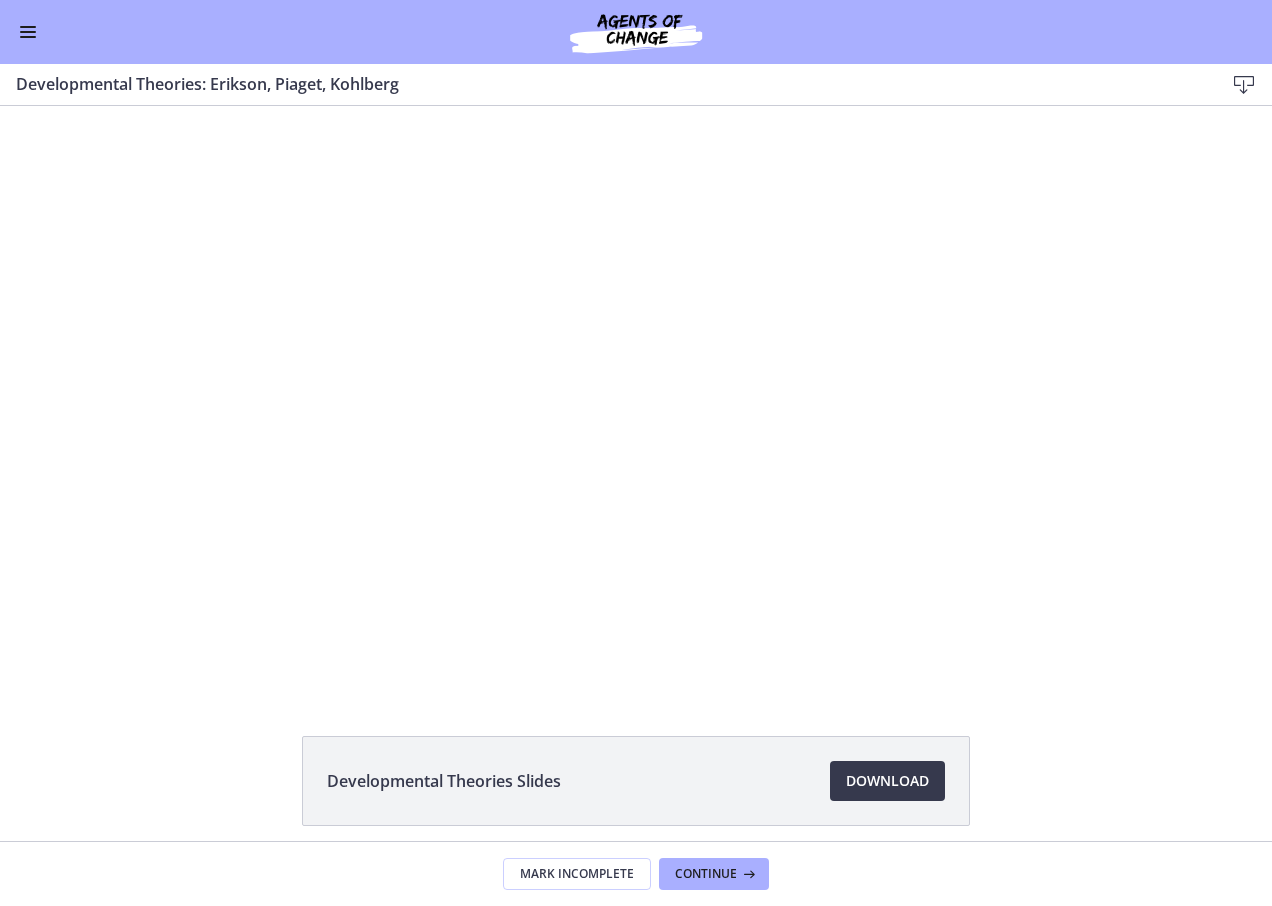 scroll, scrollTop: 0, scrollLeft: 0, axis: both 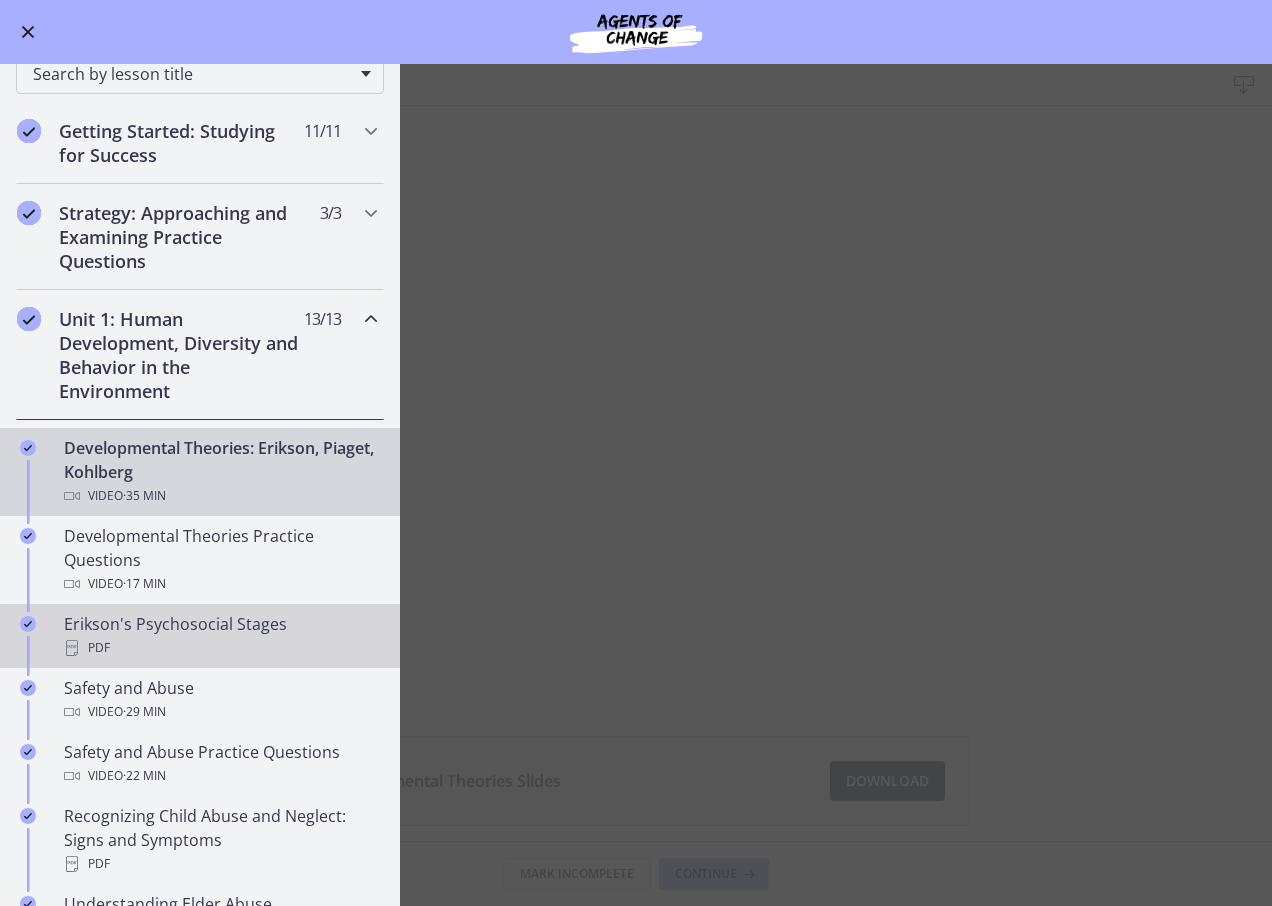 click on "Erikson's Psychosocial Stages
PDF" at bounding box center [200, 636] 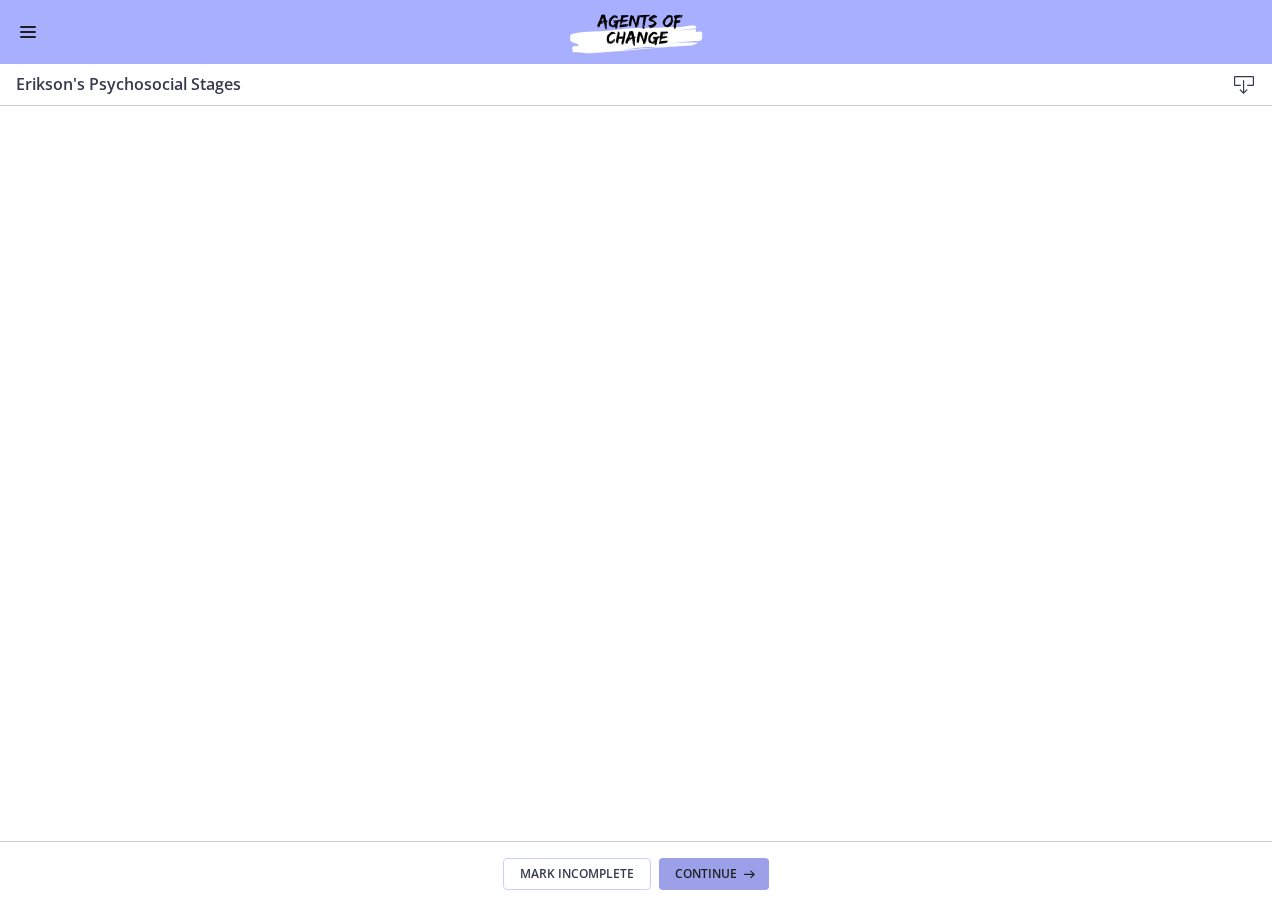 click on "Continue" at bounding box center (706, 874) 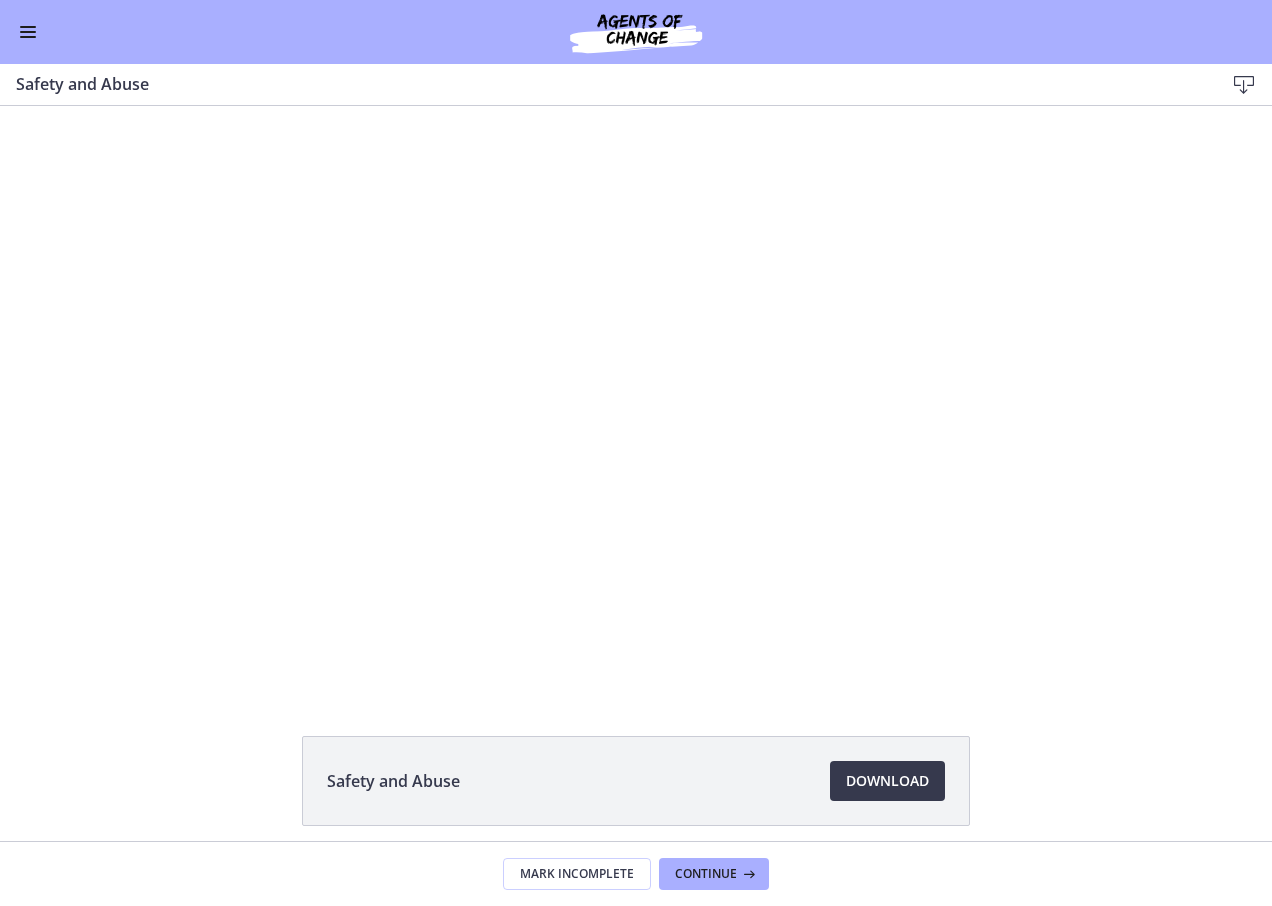scroll, scrollTop: 0, scrollLeft: 0, axis: both 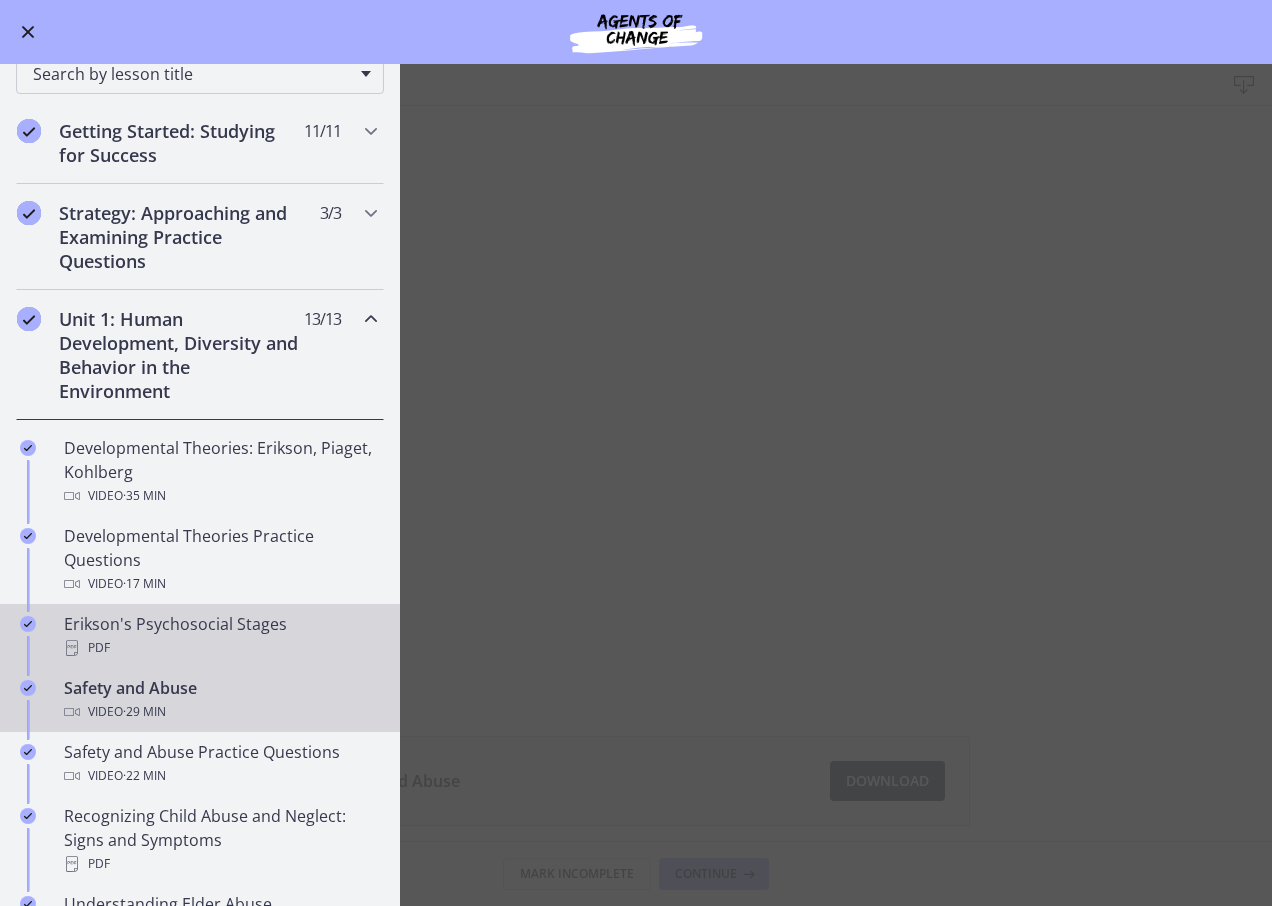 click on "Erikson's Psychosocial Stages
PDF" at bounding box center [220, 636] 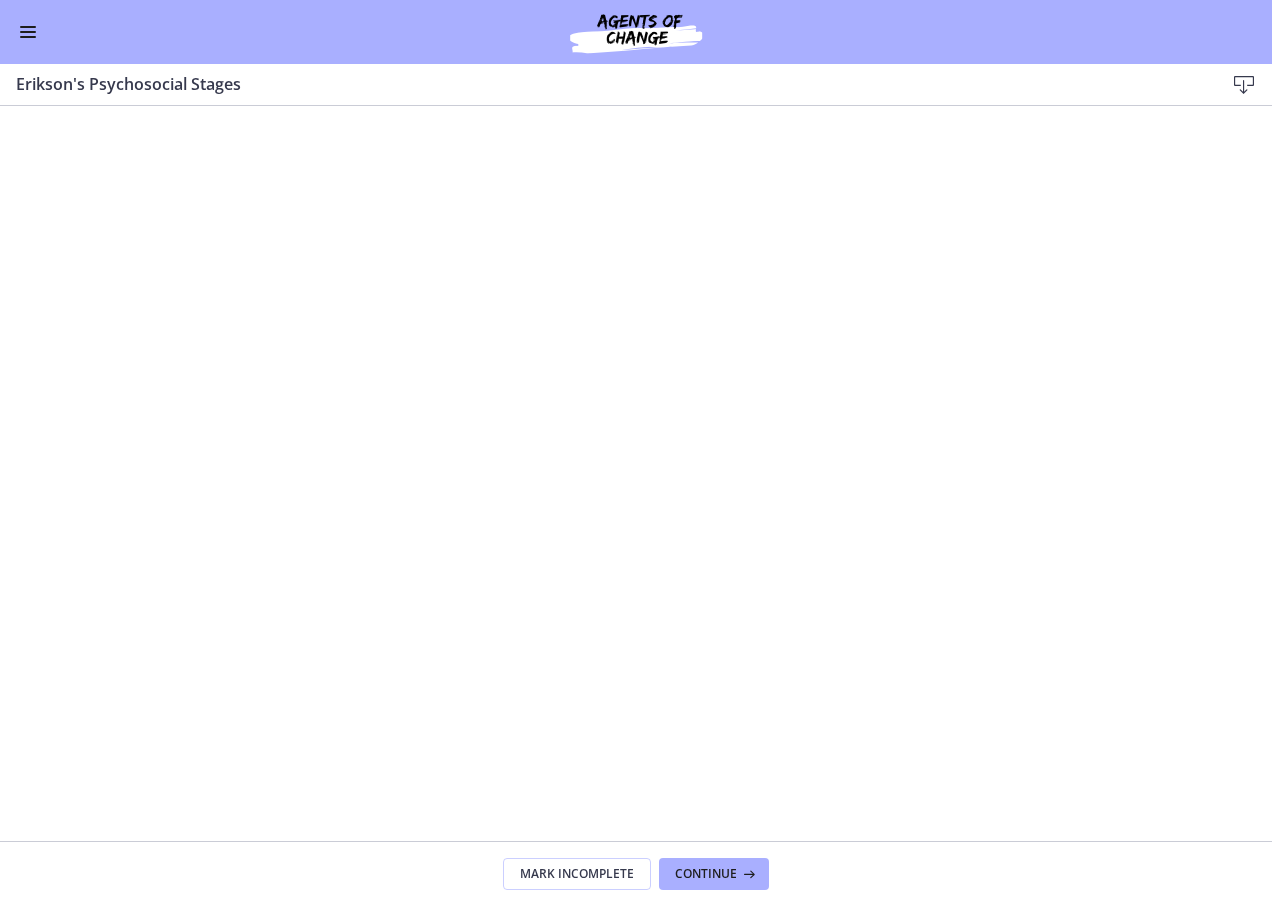 click at bounding box center (28, 32) 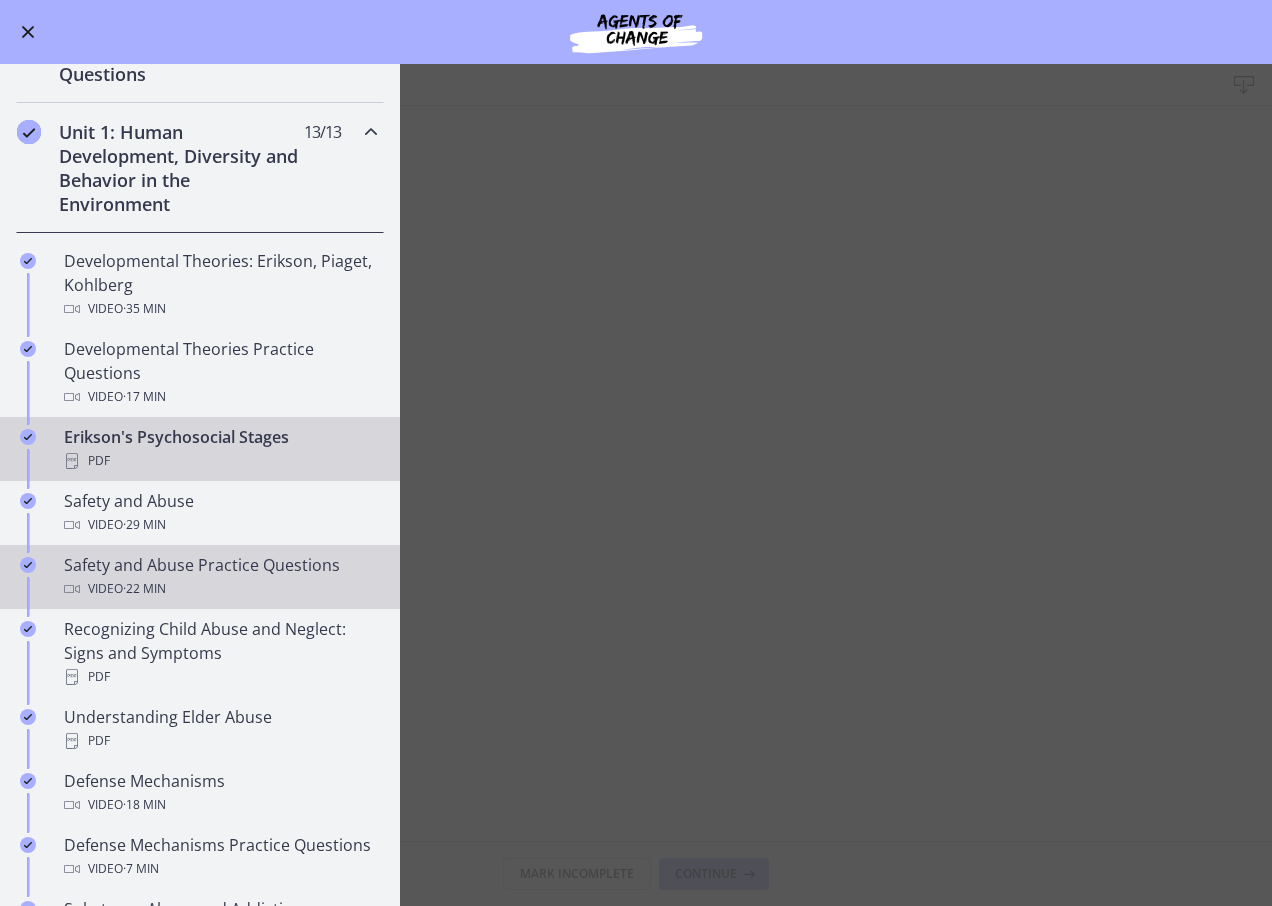 scroll, scrollTop: 391, scrollLeft: 0, axis: vertical 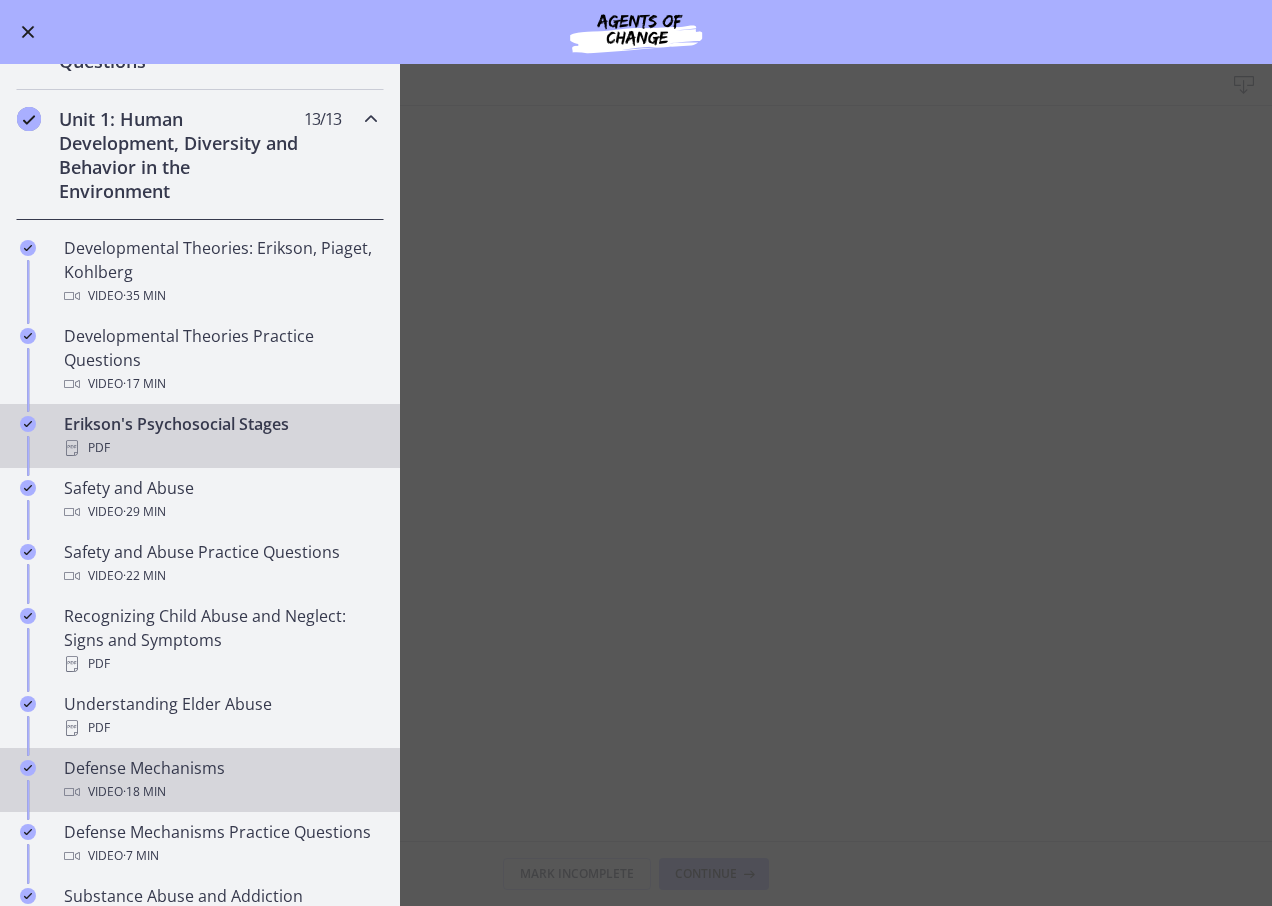 click on "Defense Mechanisms
Video
·  18 min" at bounding box center (220, 780) 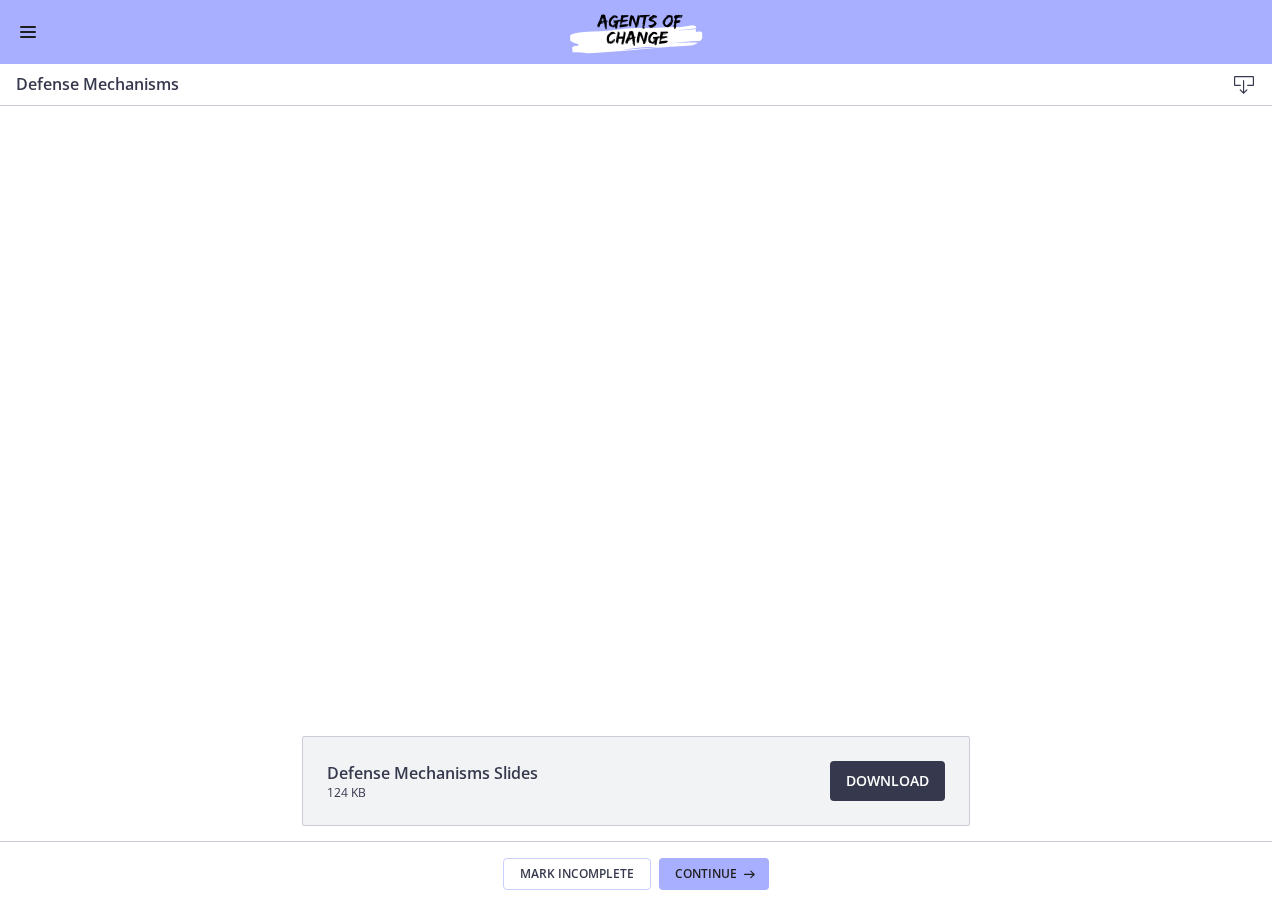 scroll, scrollTop: 0, scrollLeft: 0, axis: both 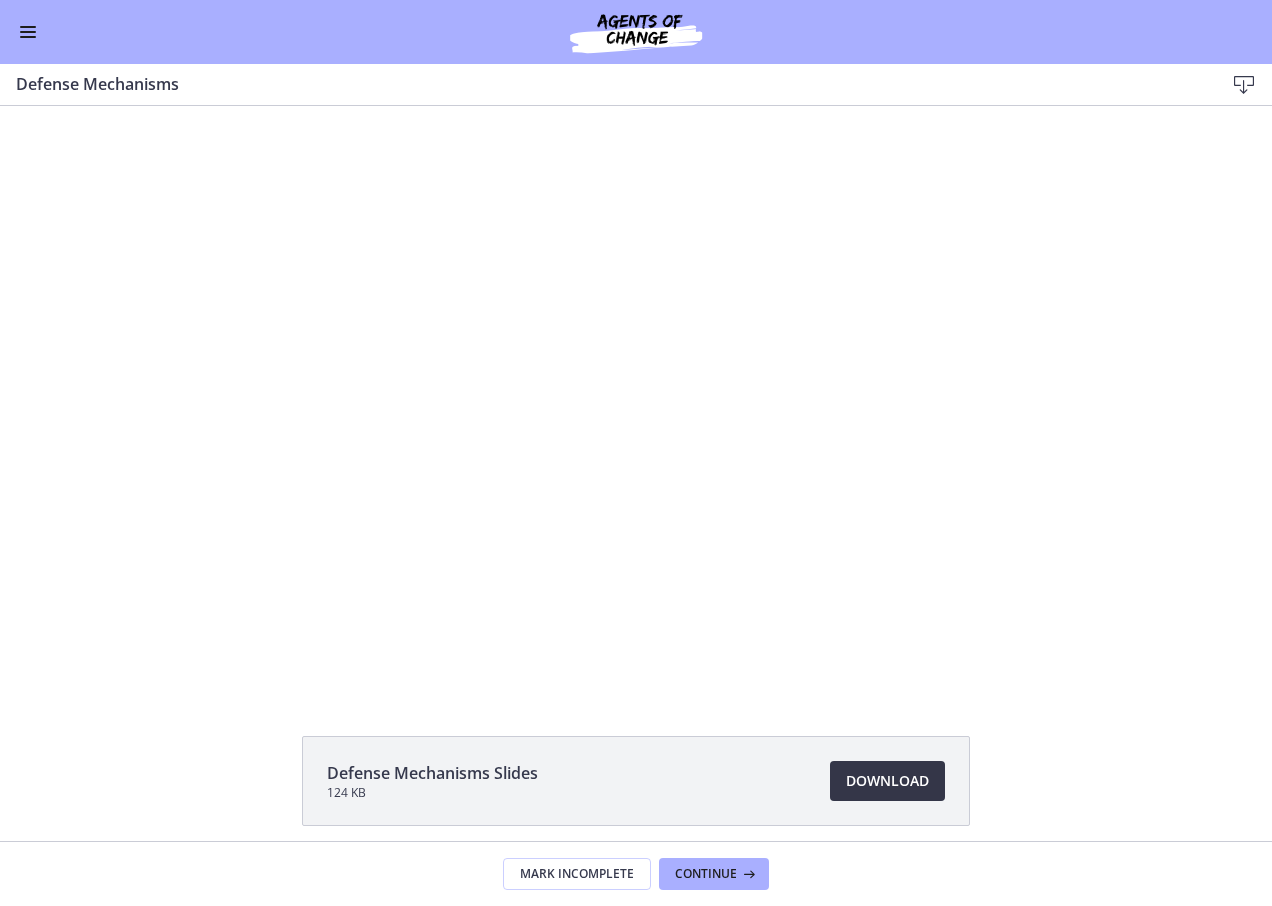 click on "Download
Opens in a new window" at bounding box center (887, 781) 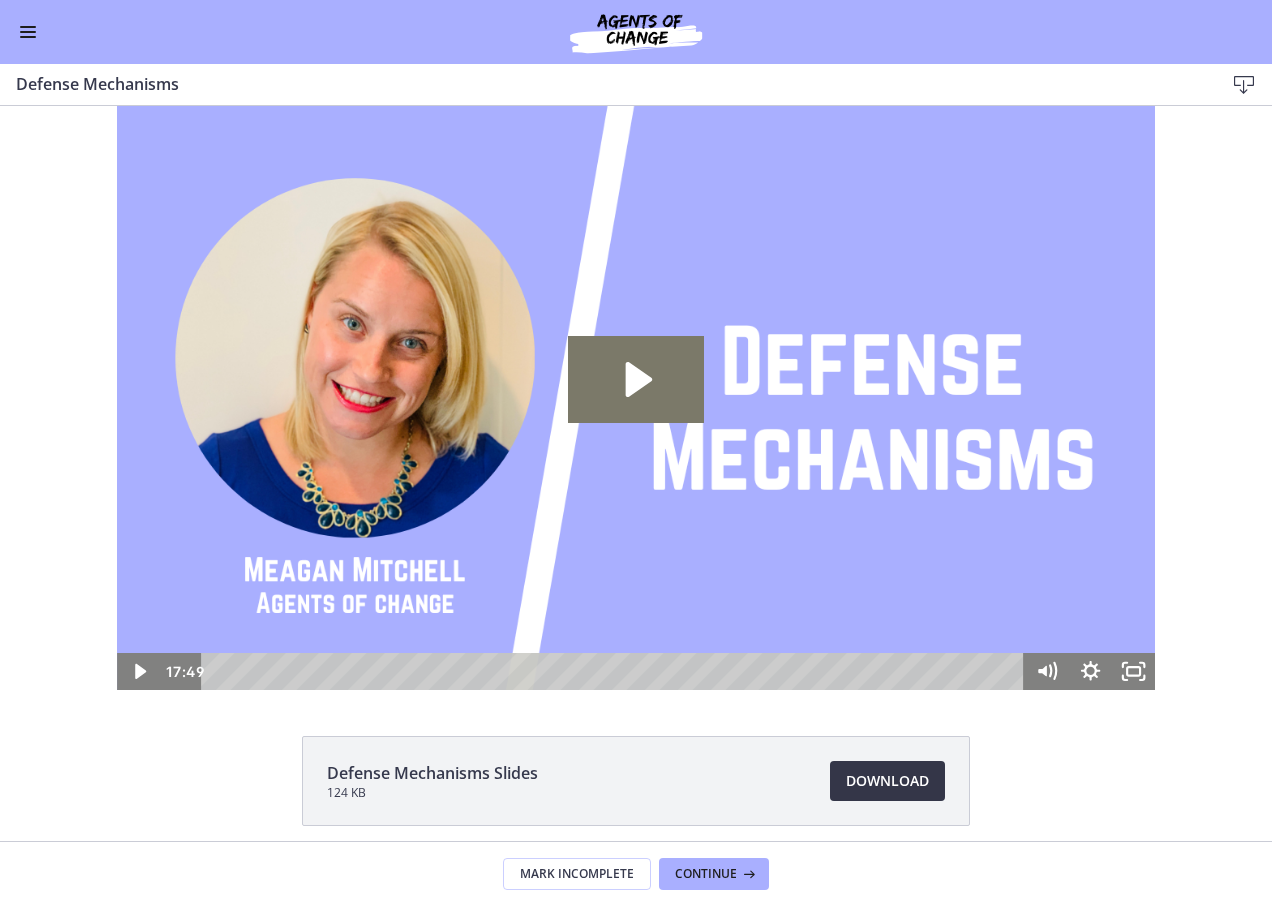 scroll, scrollTop: 0, scrollLeft: 0, axis: both 